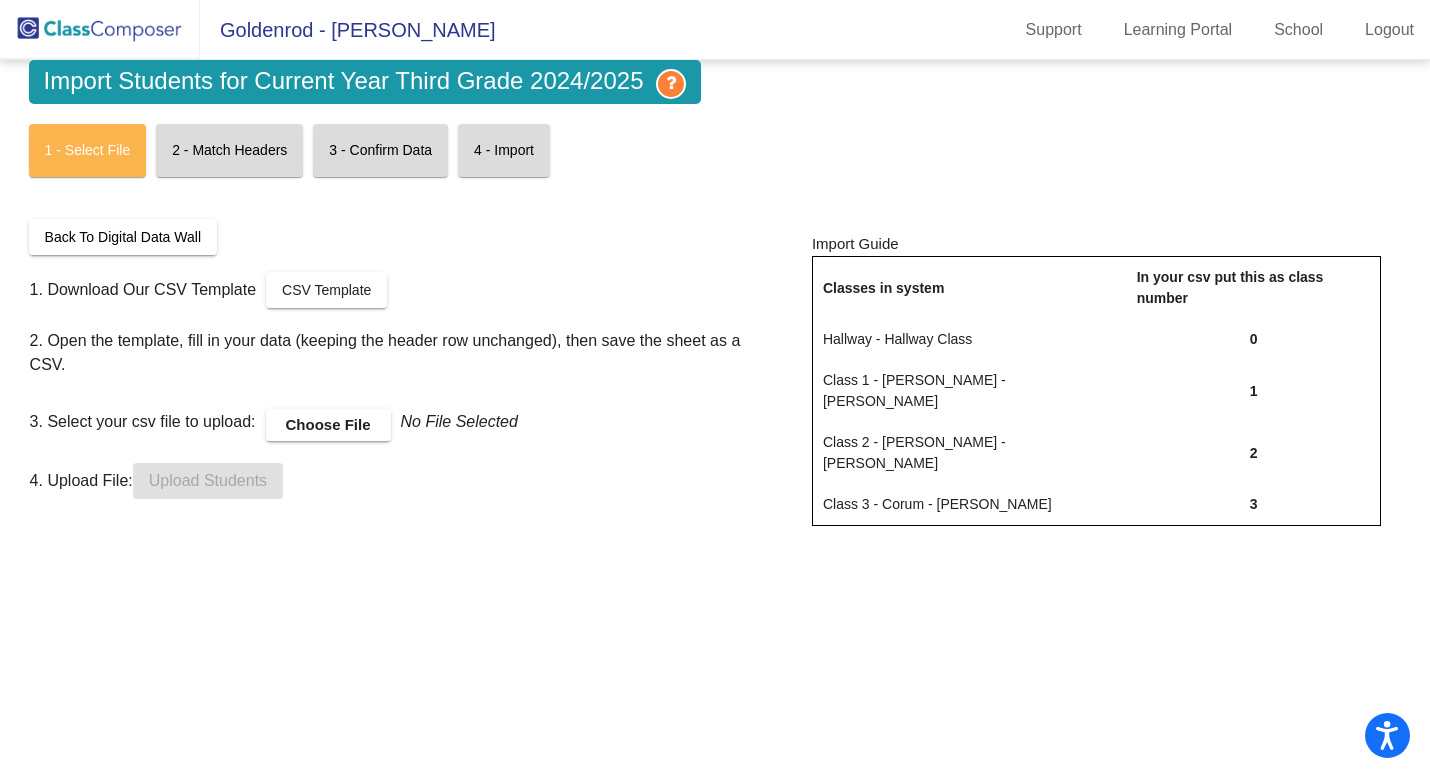 scroll, scrollTop: 0, scrollLeft: 0, axis: both 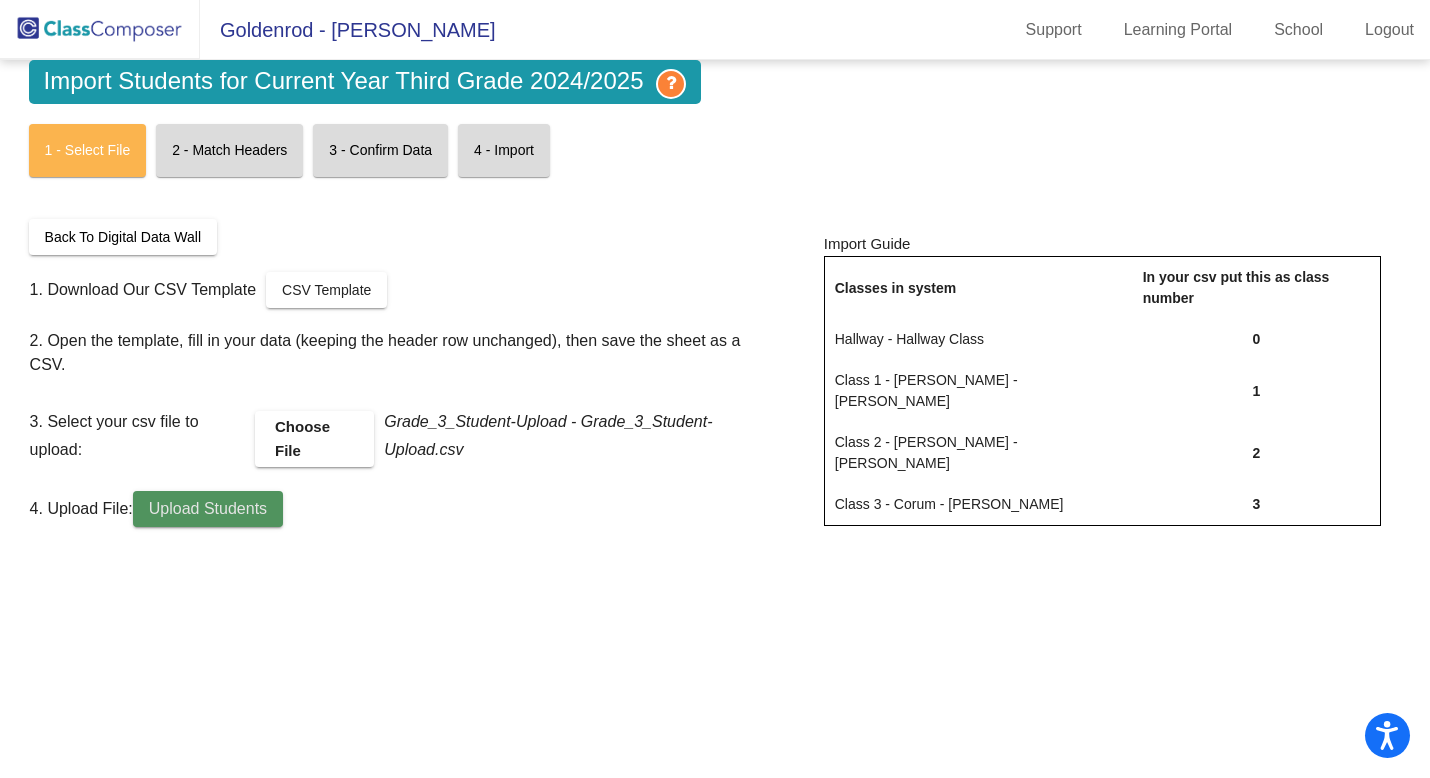 click on "Upload Students" at bounding box center [208, 508] 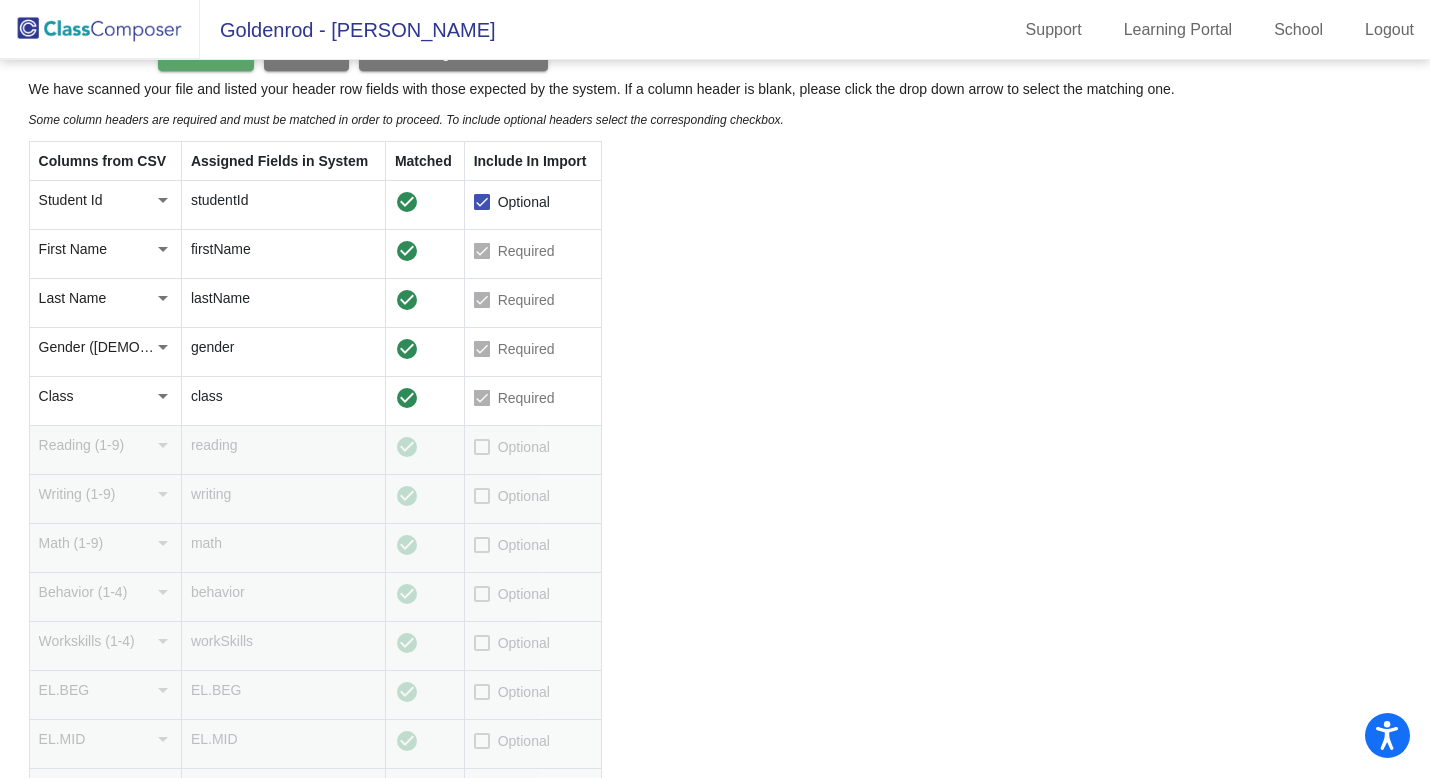 scroll, scrollTop: 194, scrollLeft: 0, axis: vertical 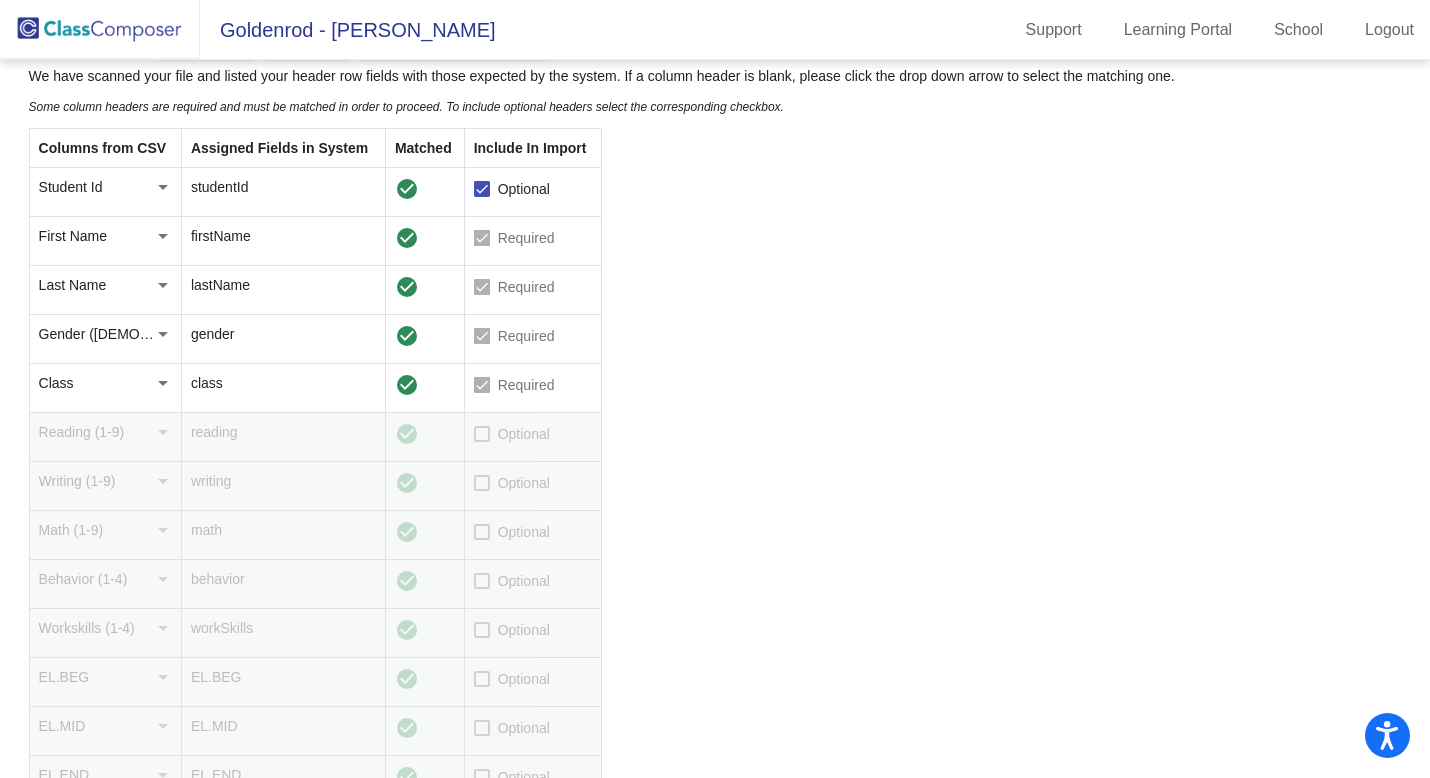 click at bounding box center [482, 434] 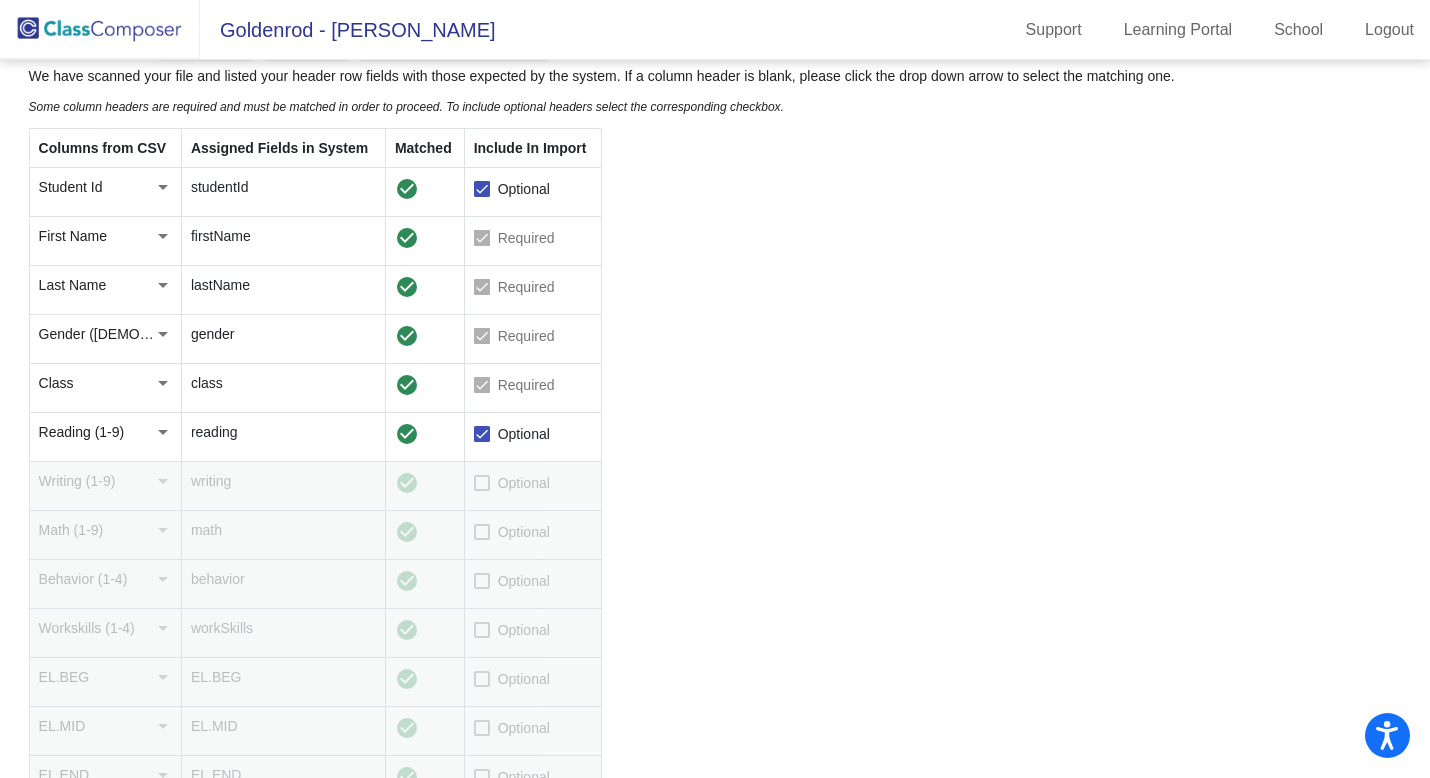 click at bounding box center (482, 483) 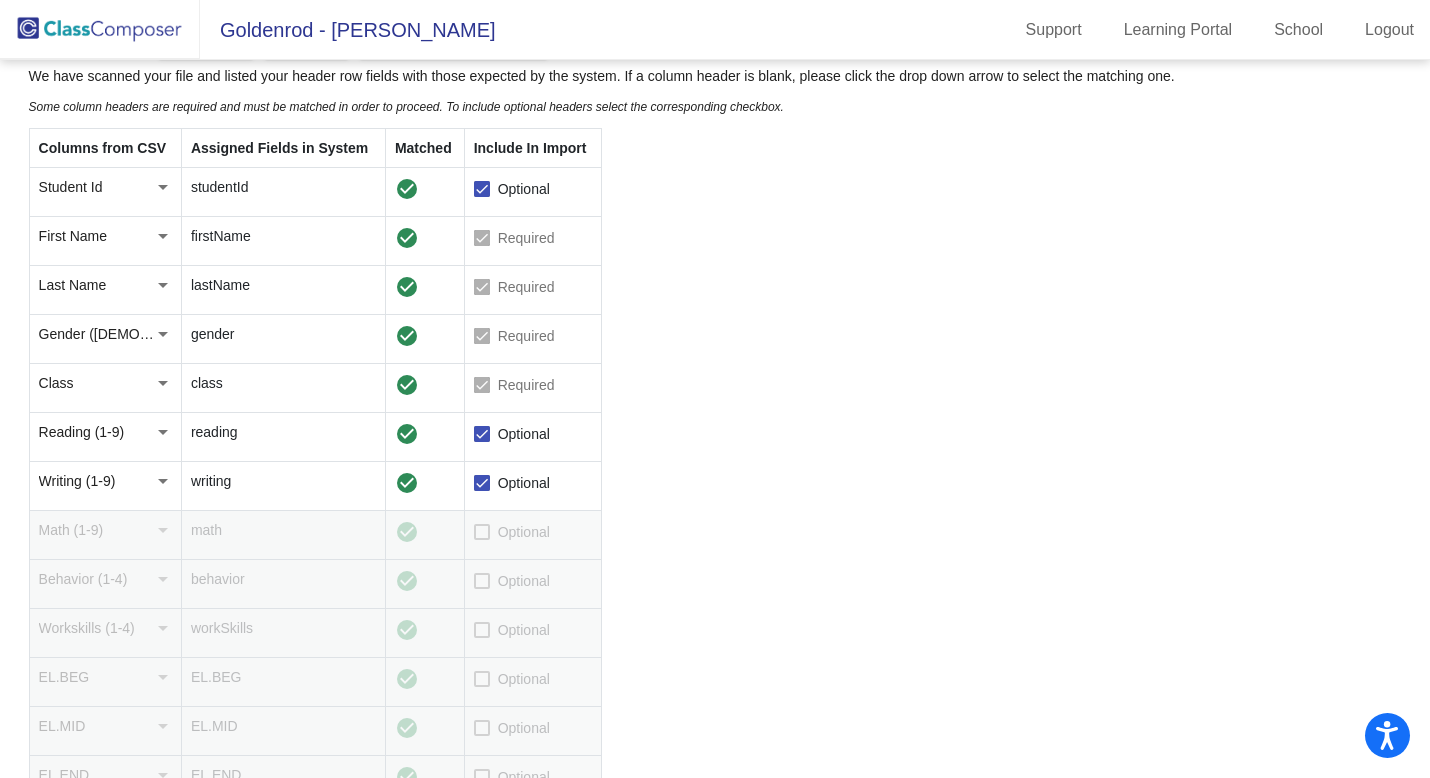 click at bounding box center [482, 532] 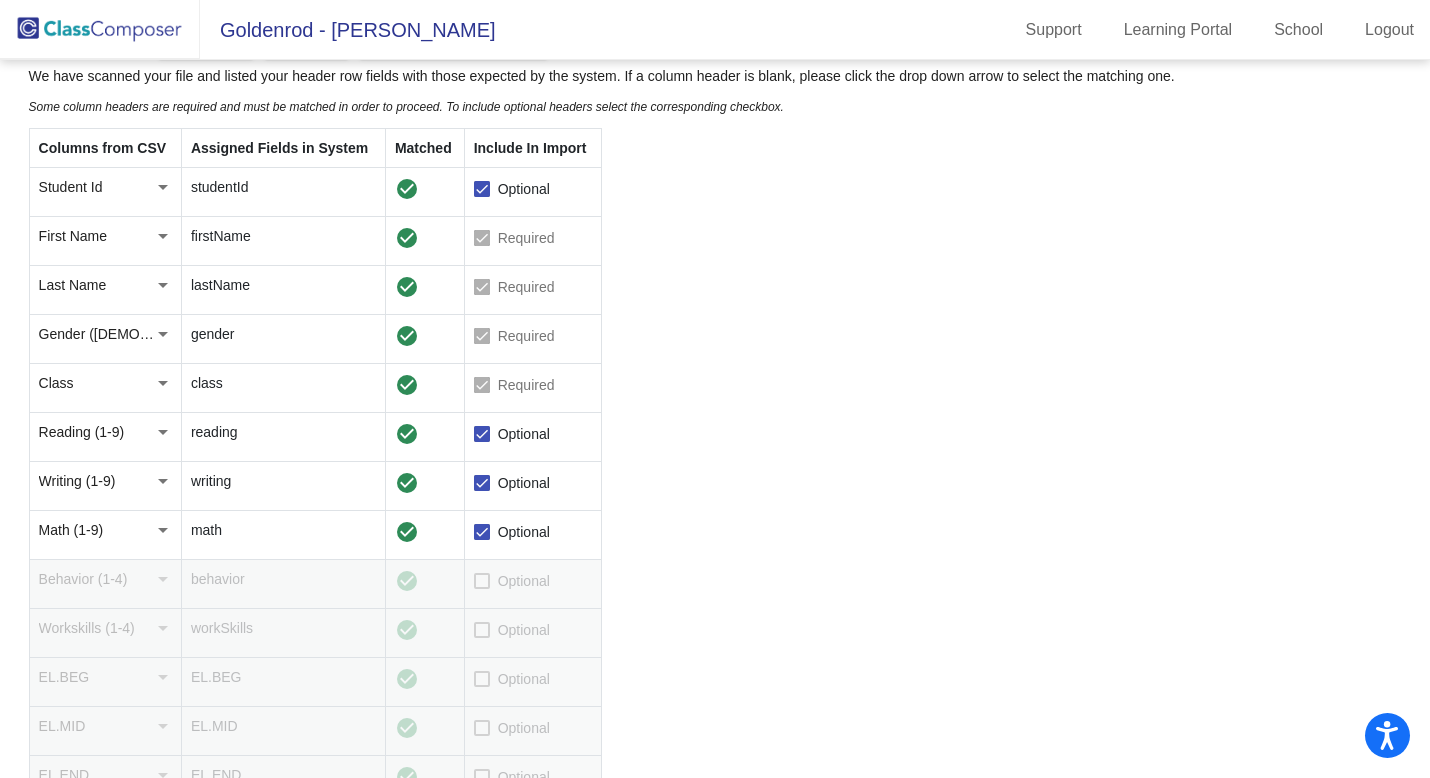 click at bounding box center (482, 581) 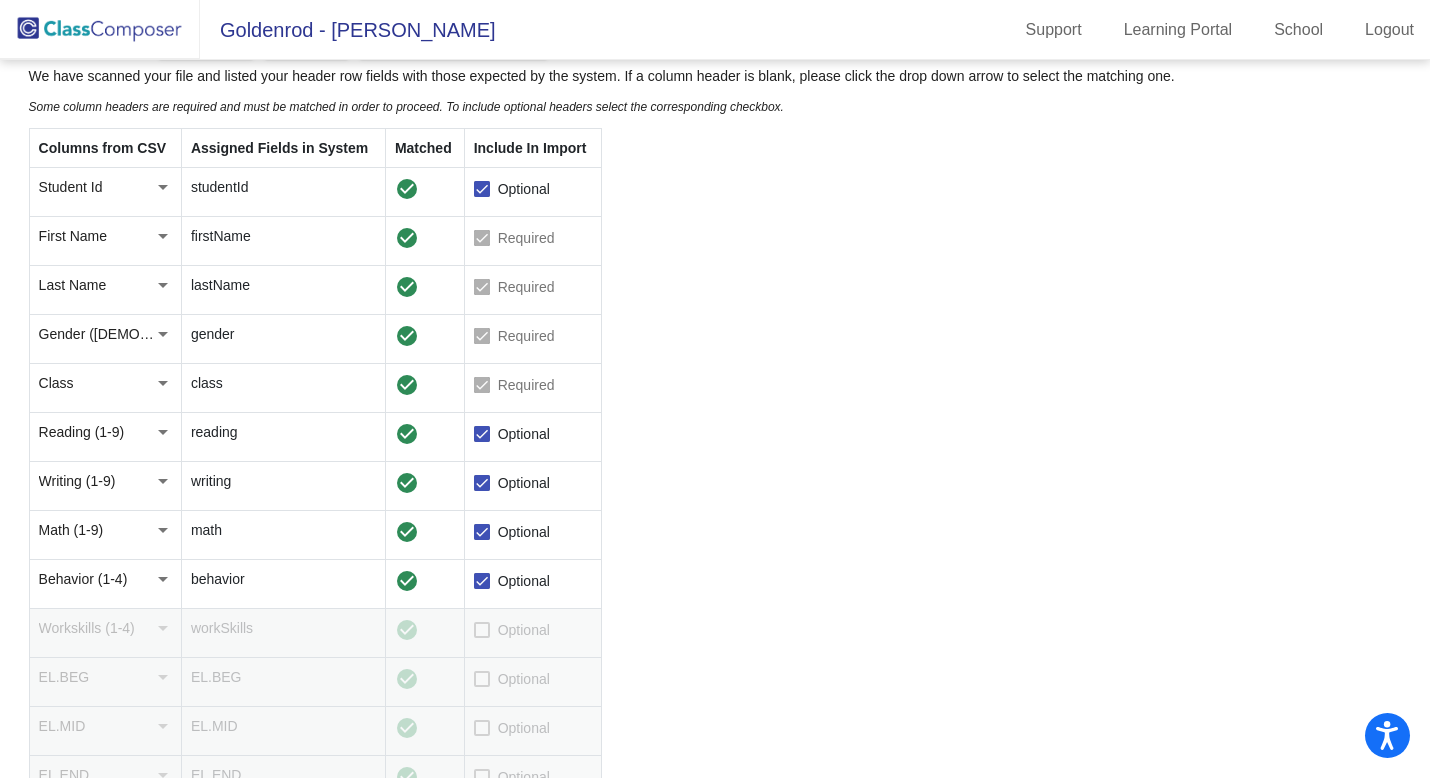 click at bounding box center [482, 630] 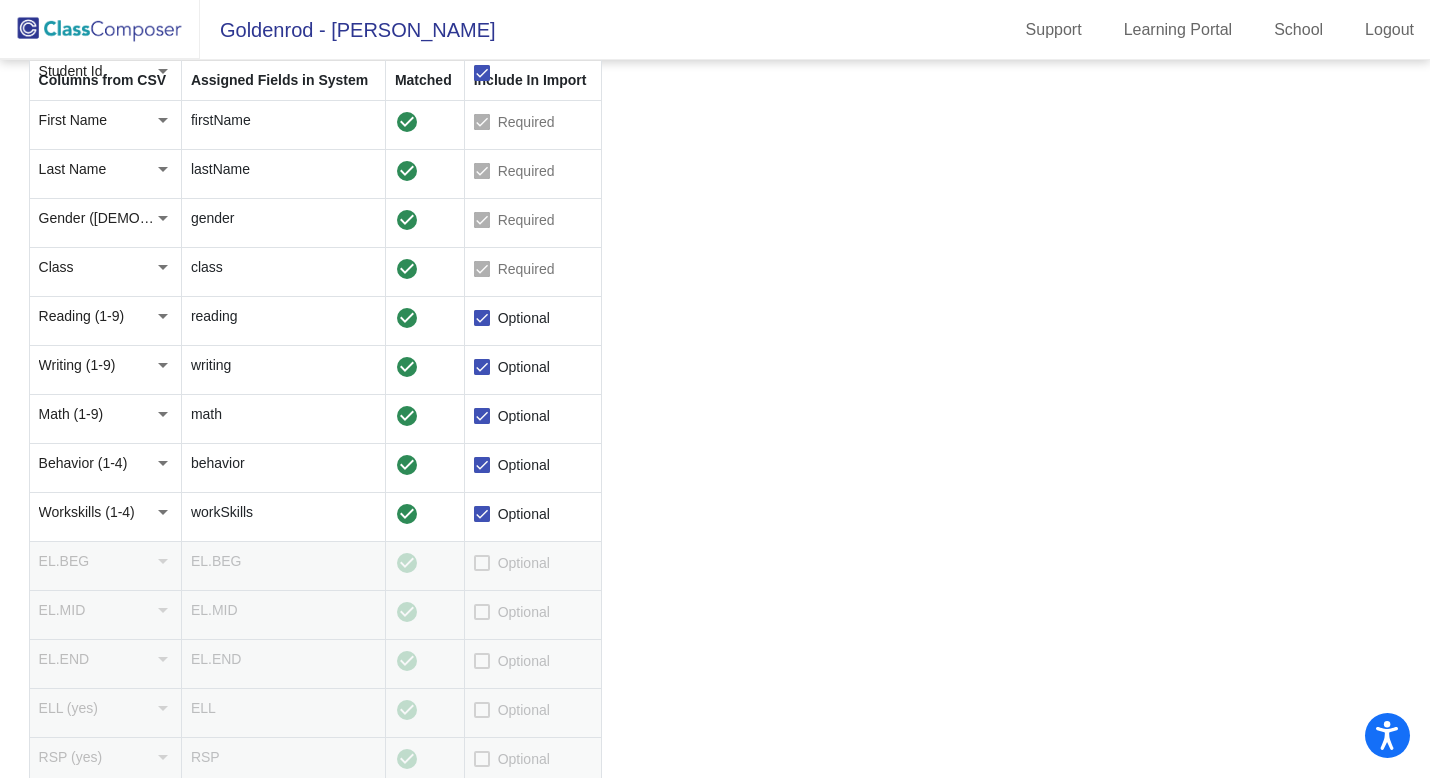 scroll, scrollTop: 311, scrollLeft: 0, axis: vertical 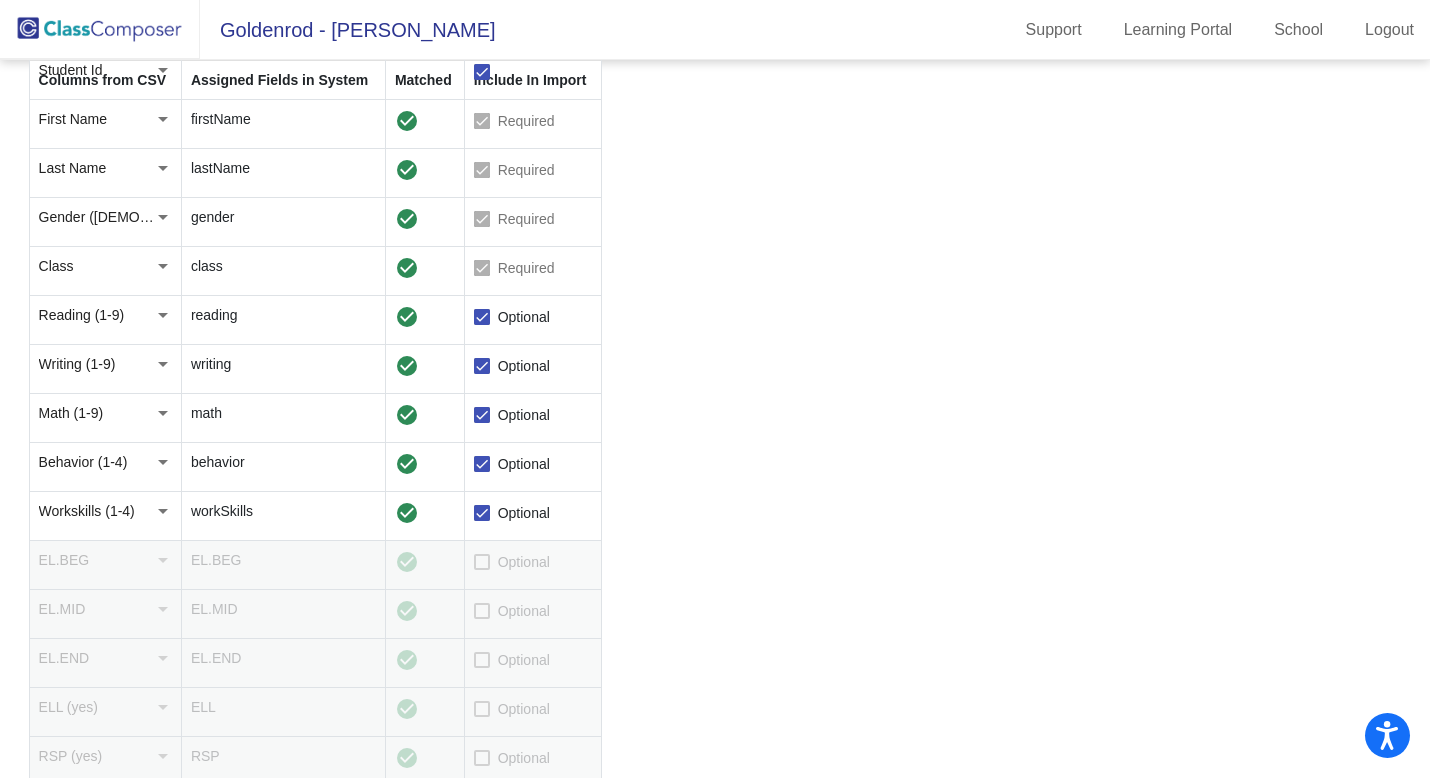 click at bounding box center (482, 660) 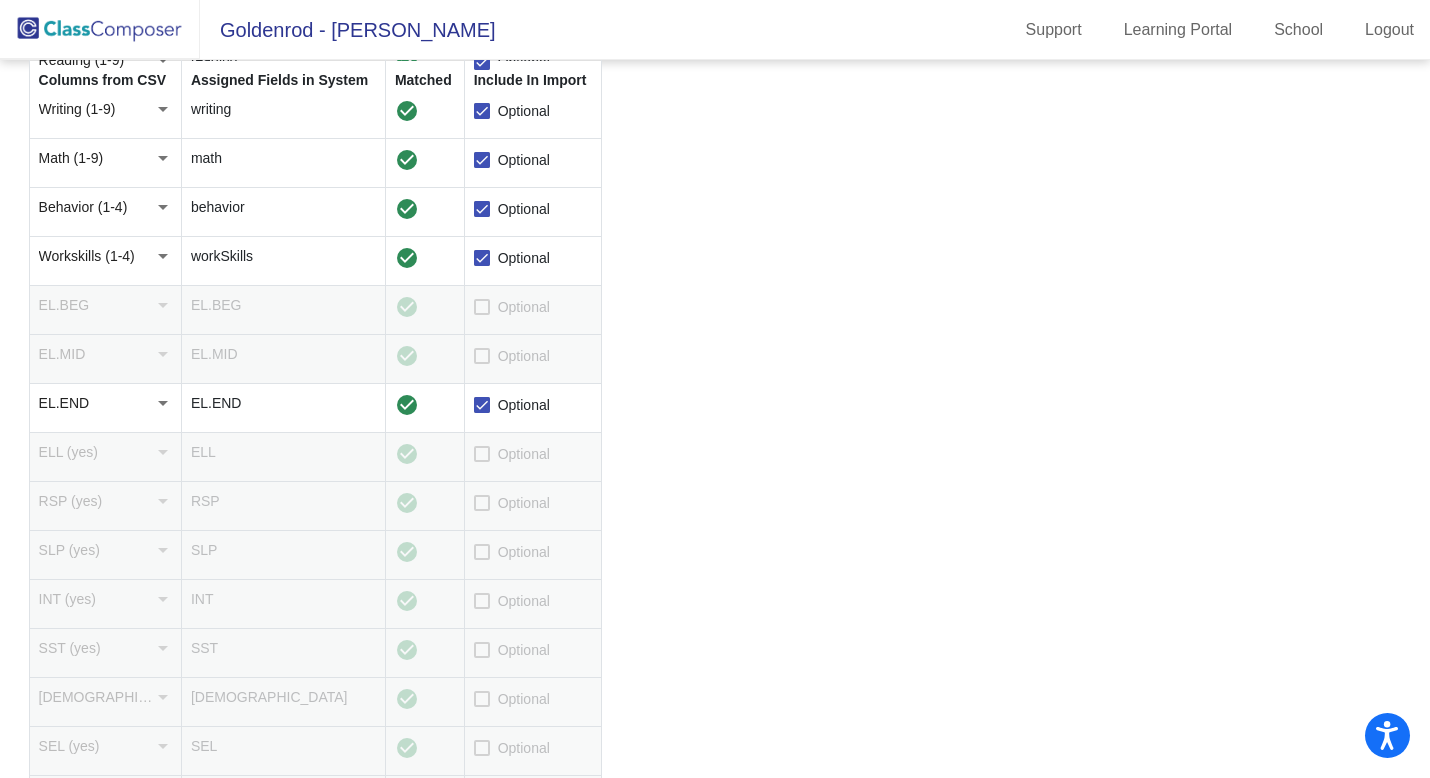 scroll, scrollTop: 570, scrollLeft: 0, axis: vertical 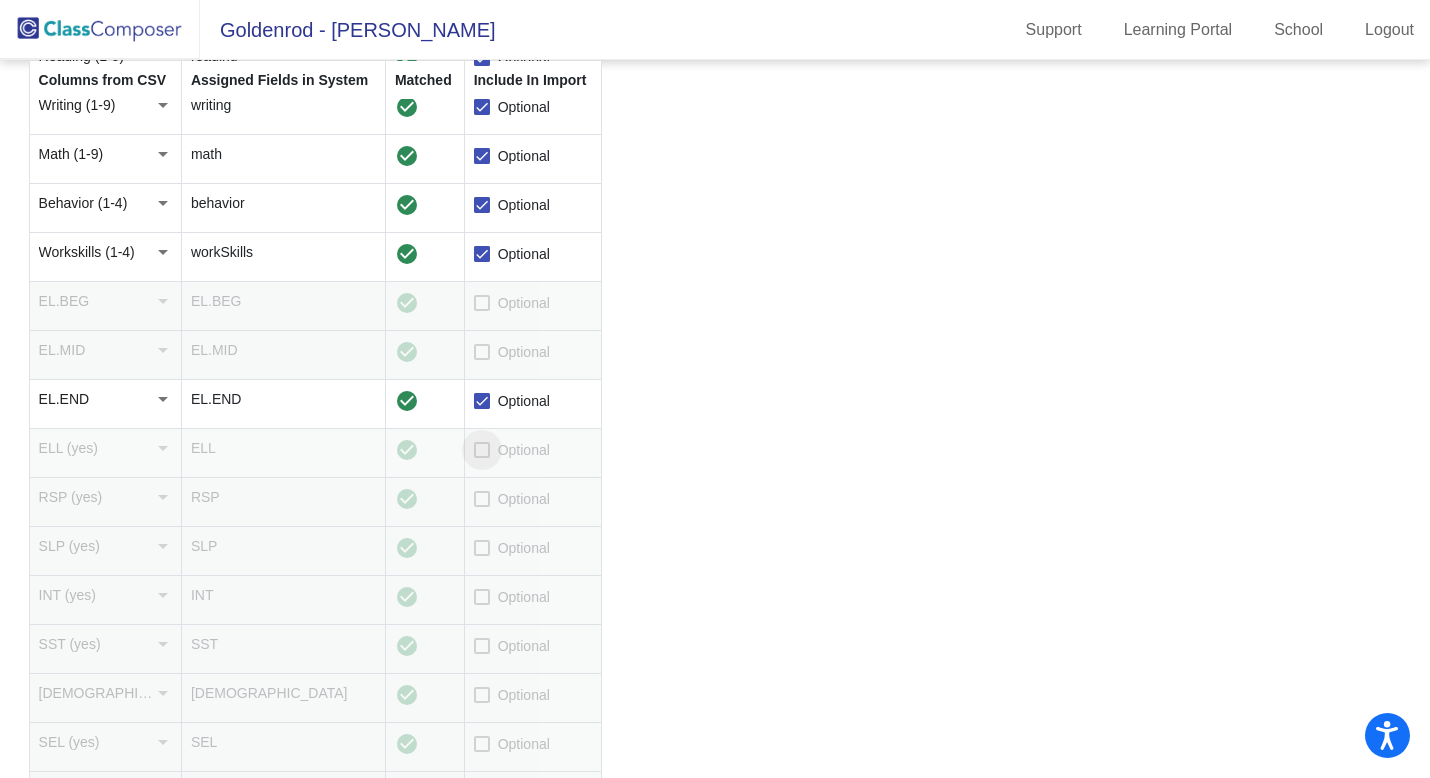 click at bounding box center [482, 450] 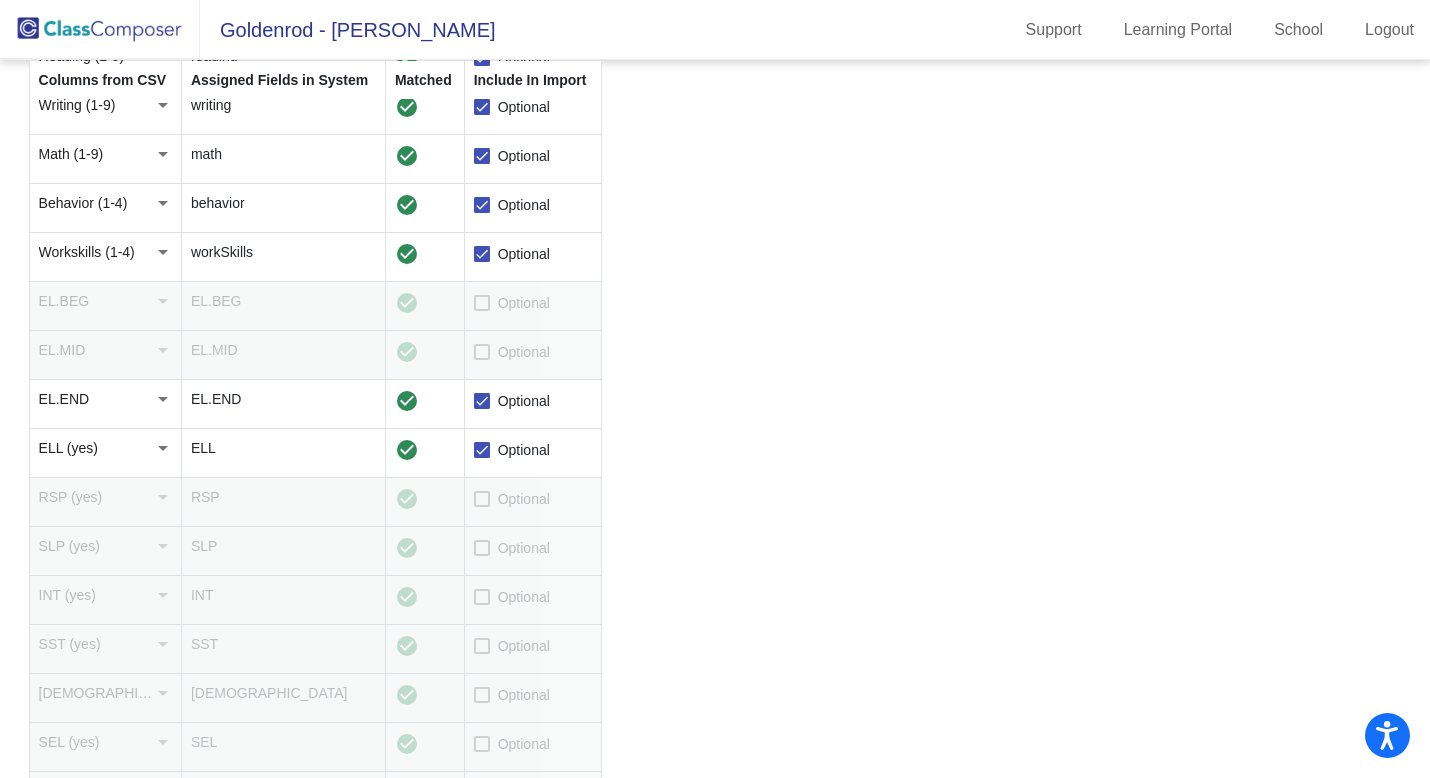 click on "Optional" 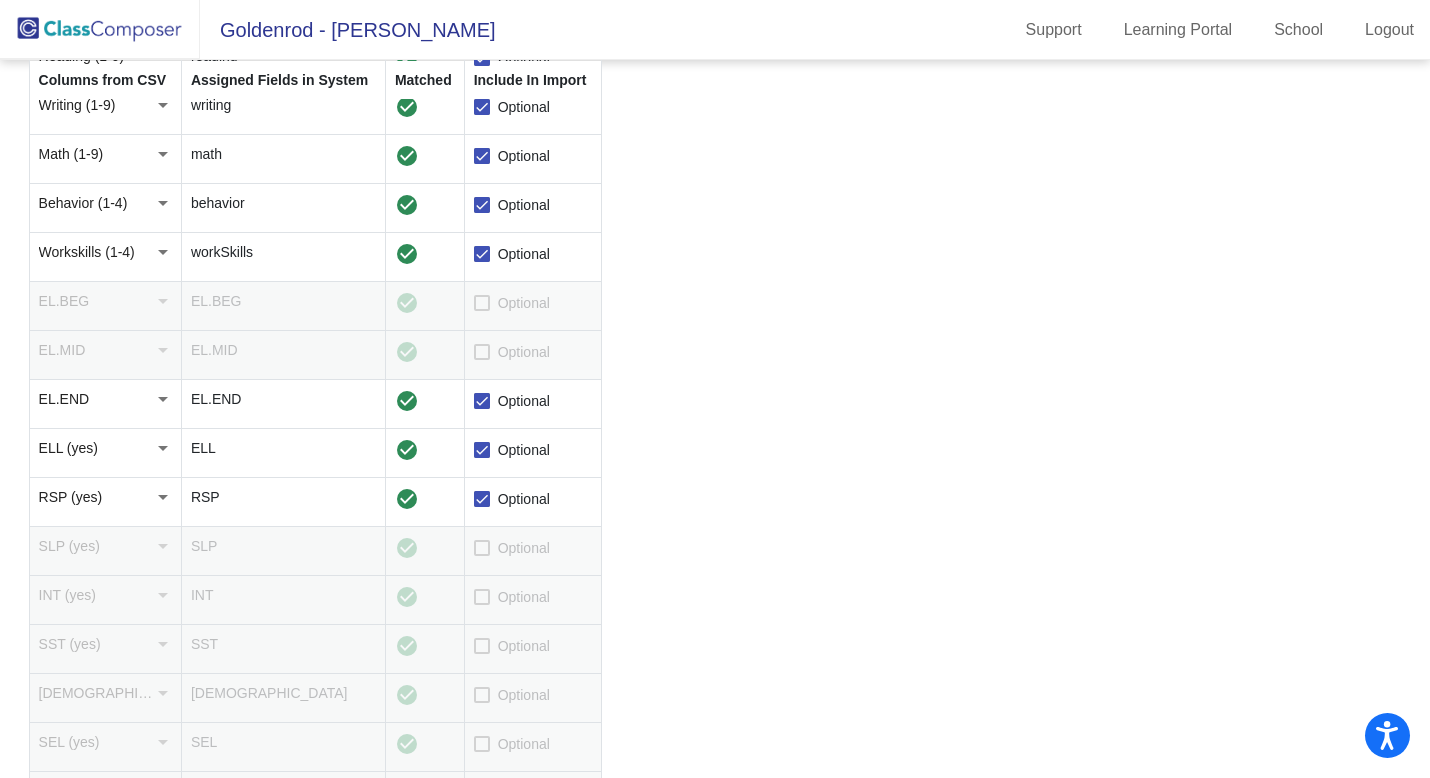 click on "Optional" at bounding box center (512, 548) 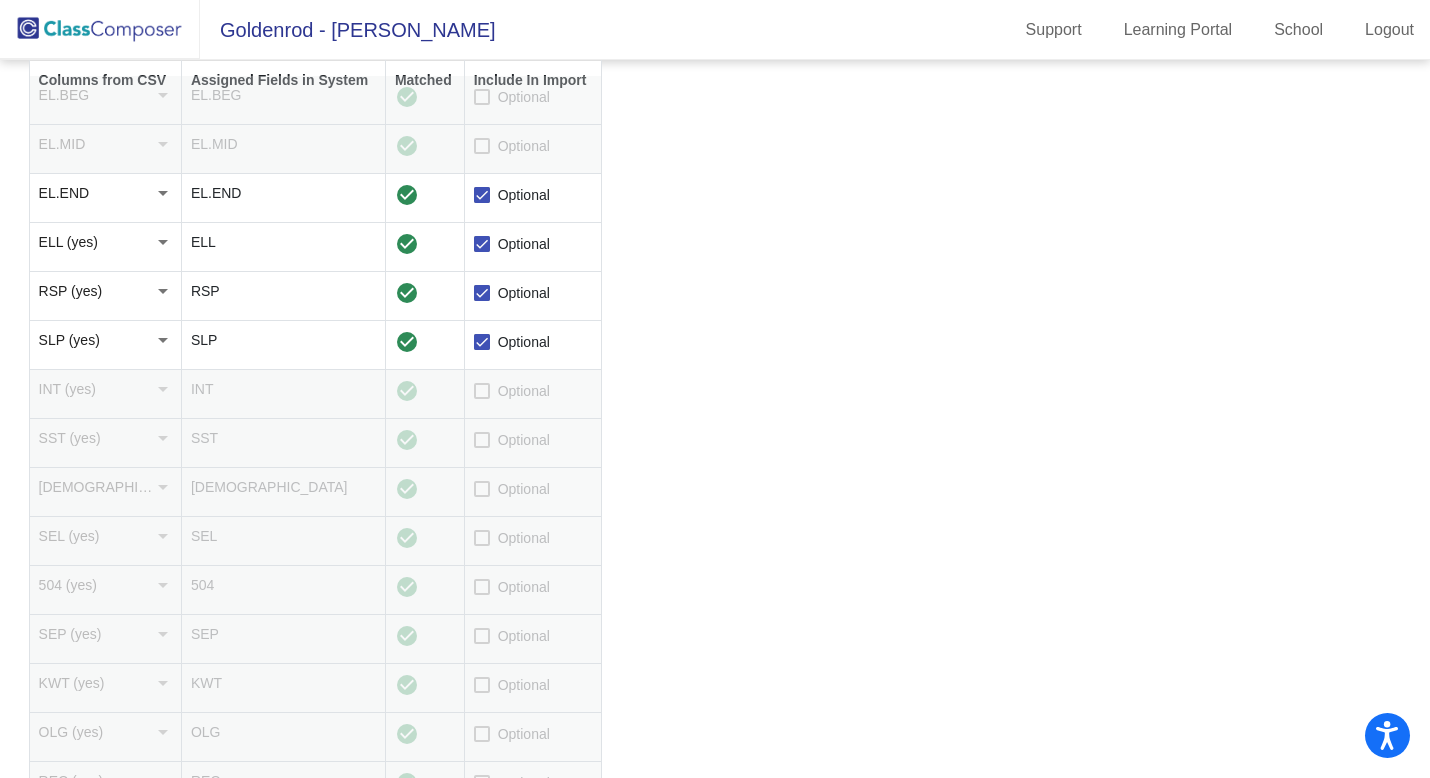 scroll, scrollTop: 870, scrollLeft: 0, axis: vertical 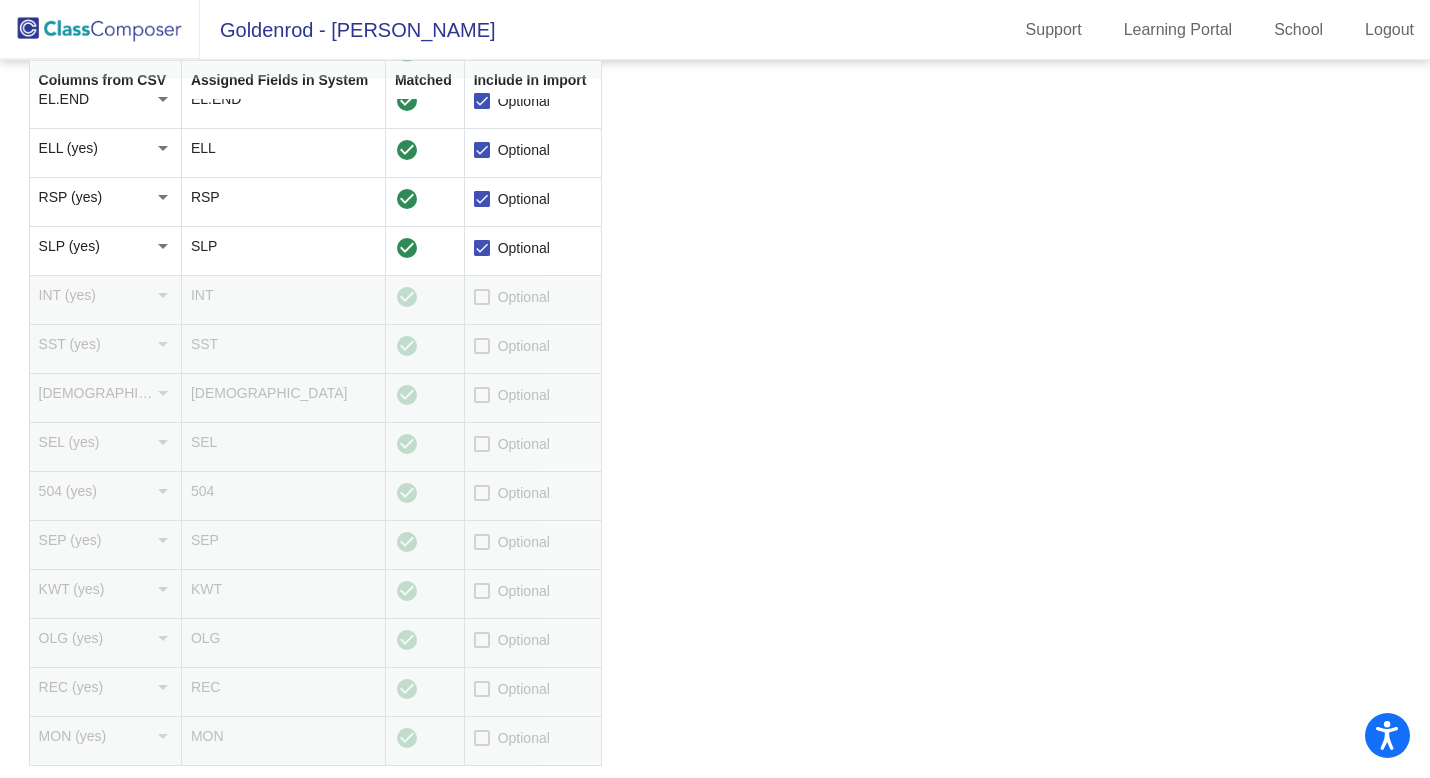 click at bounding box center [482, 738] 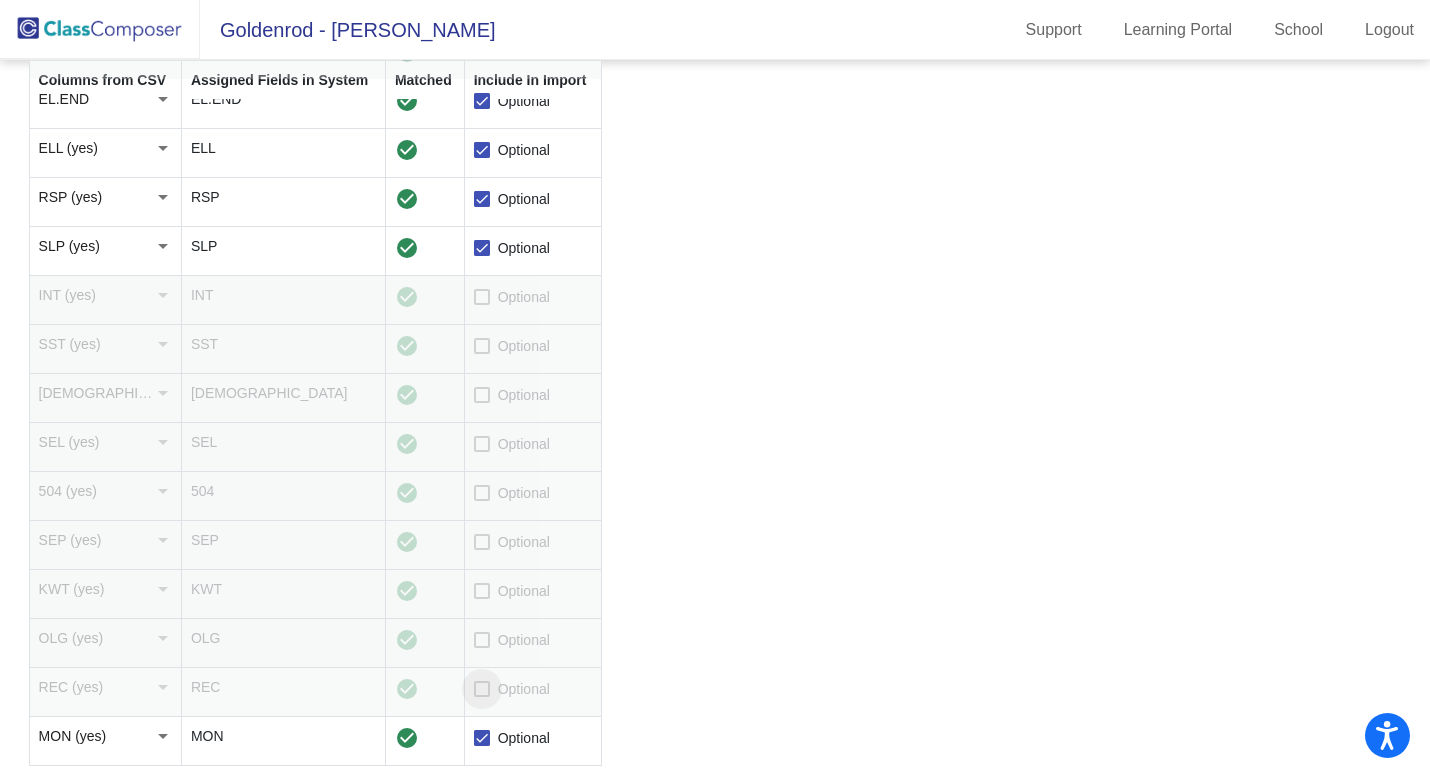 click at bounding box center (482, 689) 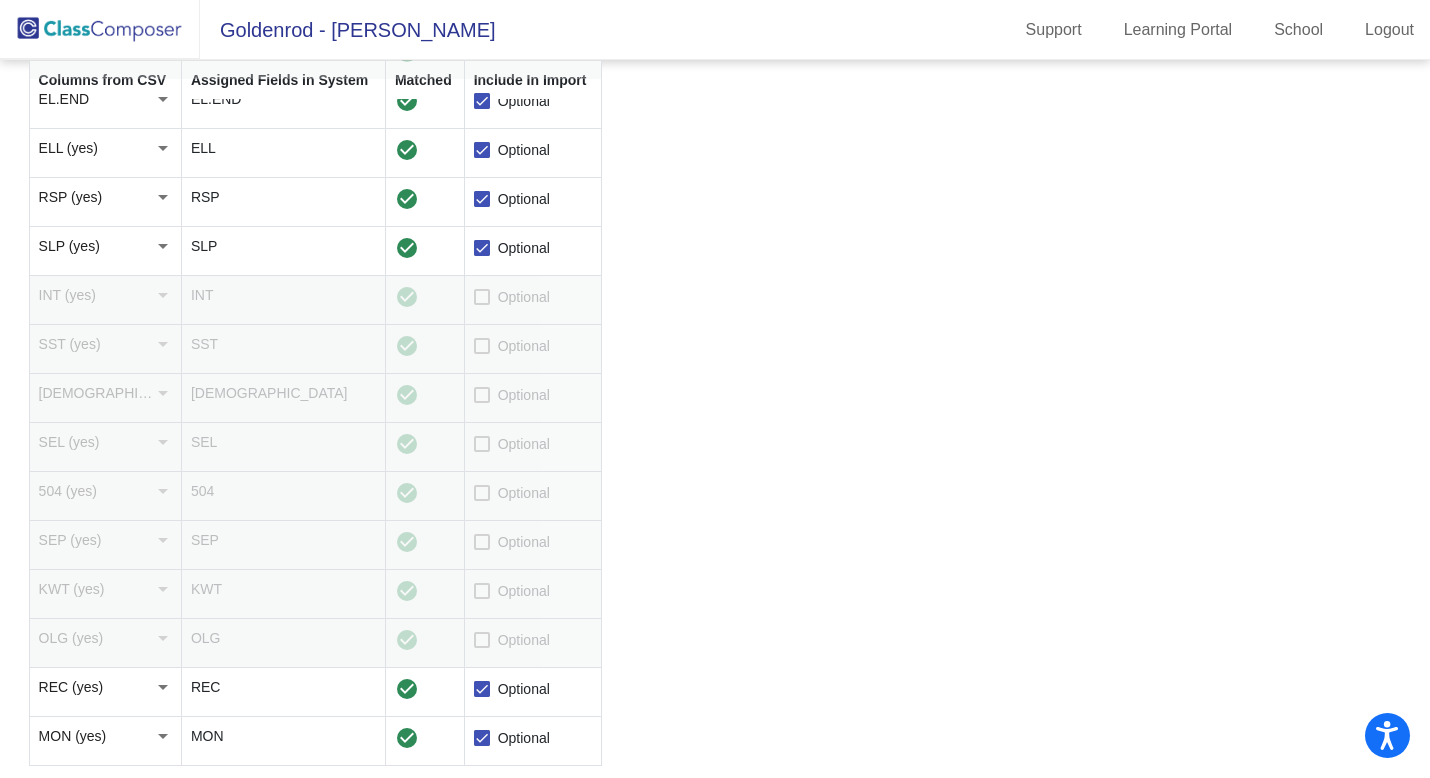 click at bounding box center [482, 640] 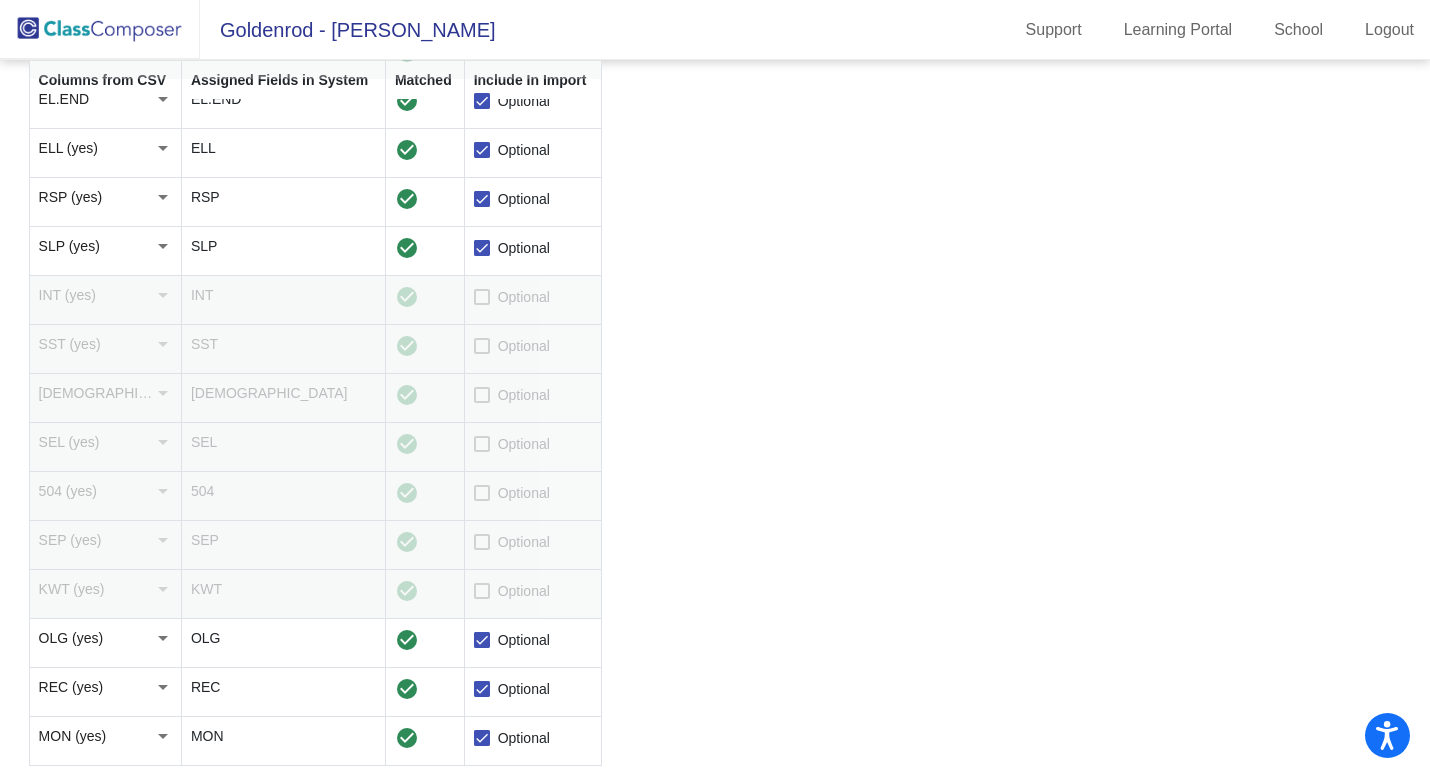 click at bounding box center (482, 591) 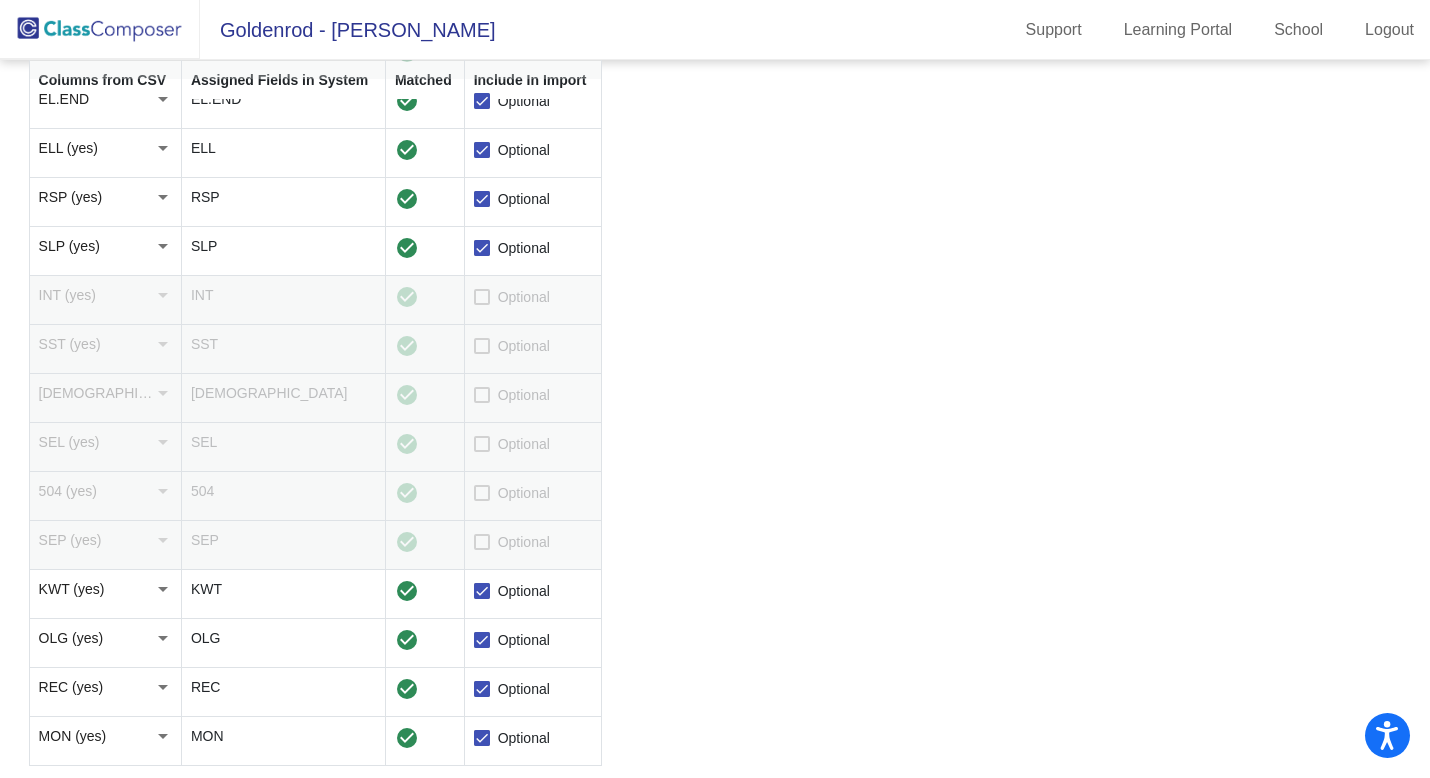 click at bounding box center (482, 542) 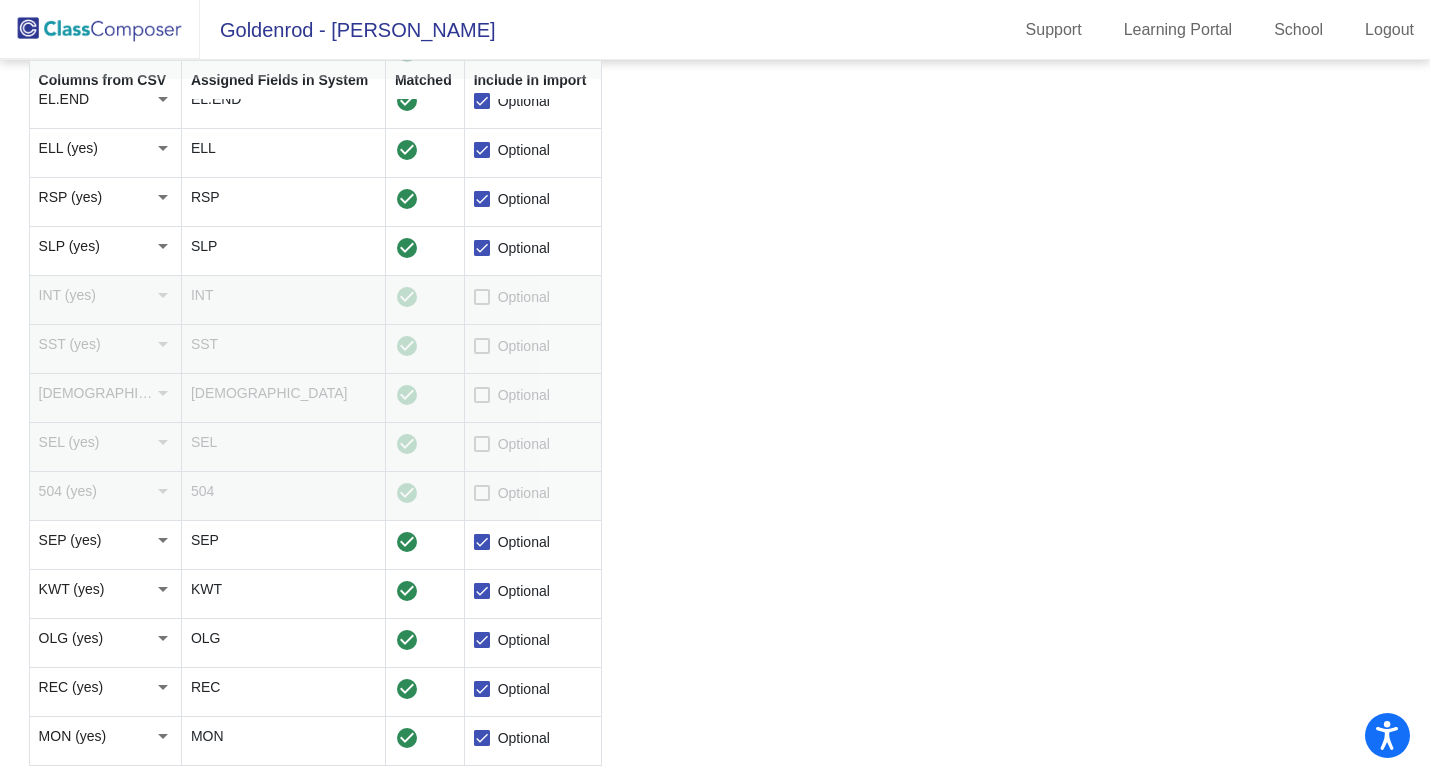 click on "Optional" at bounding box center [512, 493] 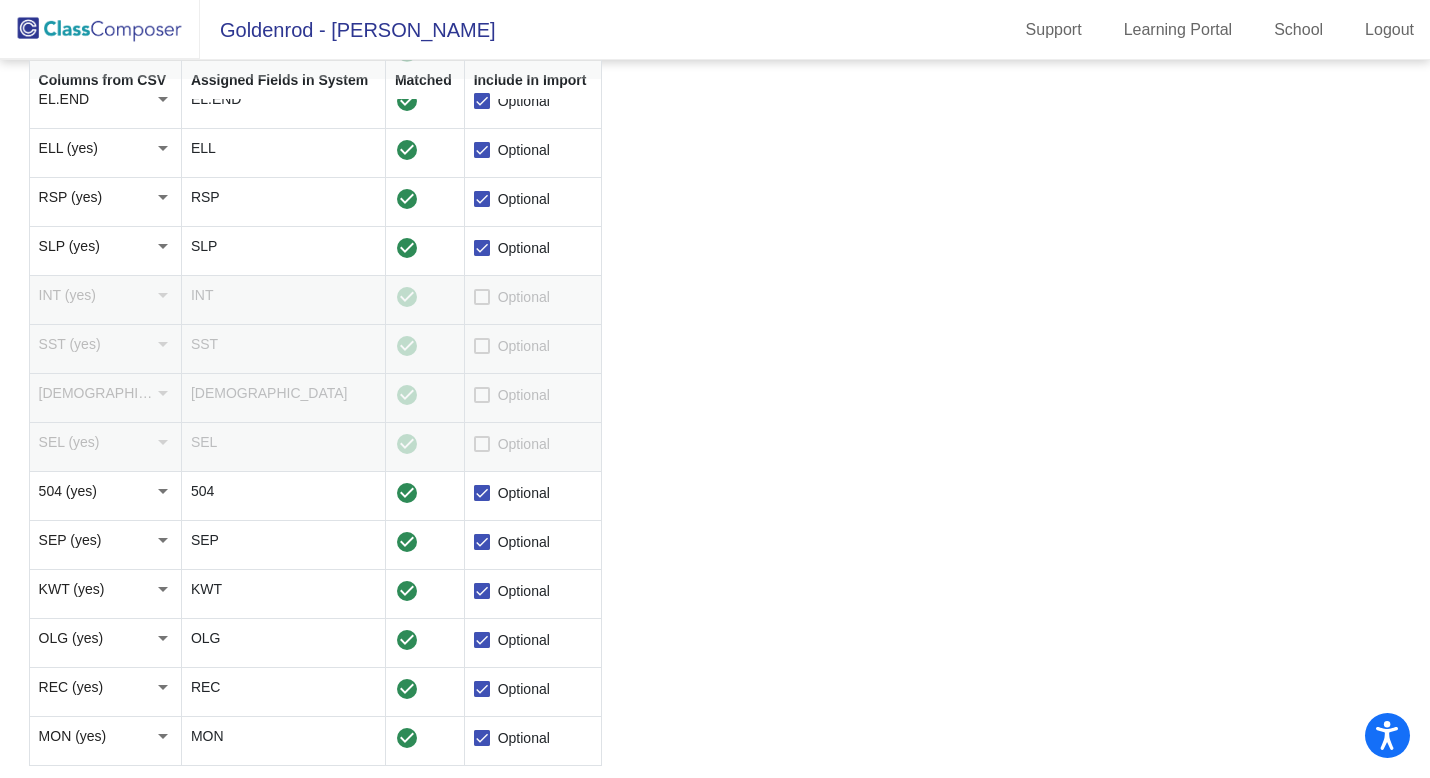 click at bounding box center (482, 444) 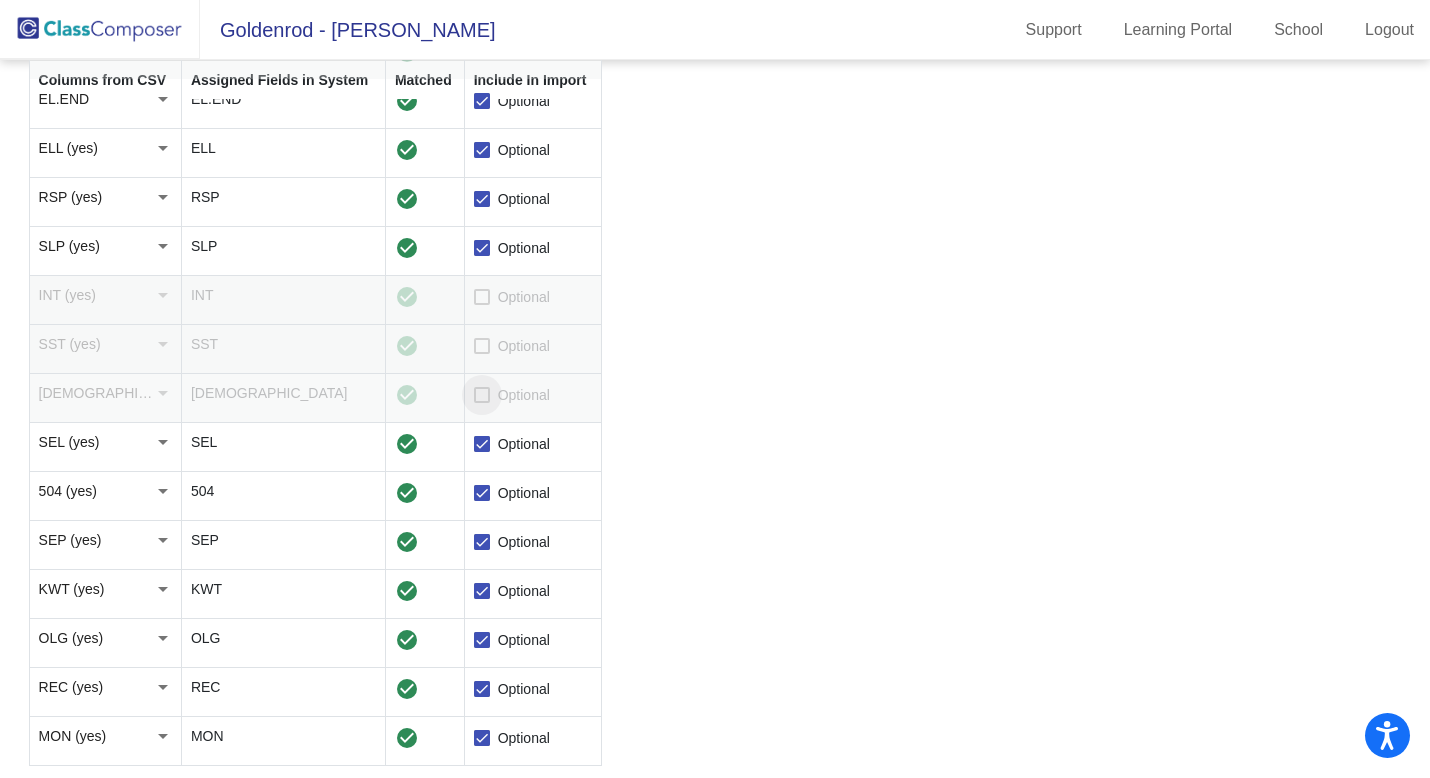 click at bounding box center [482, 395] 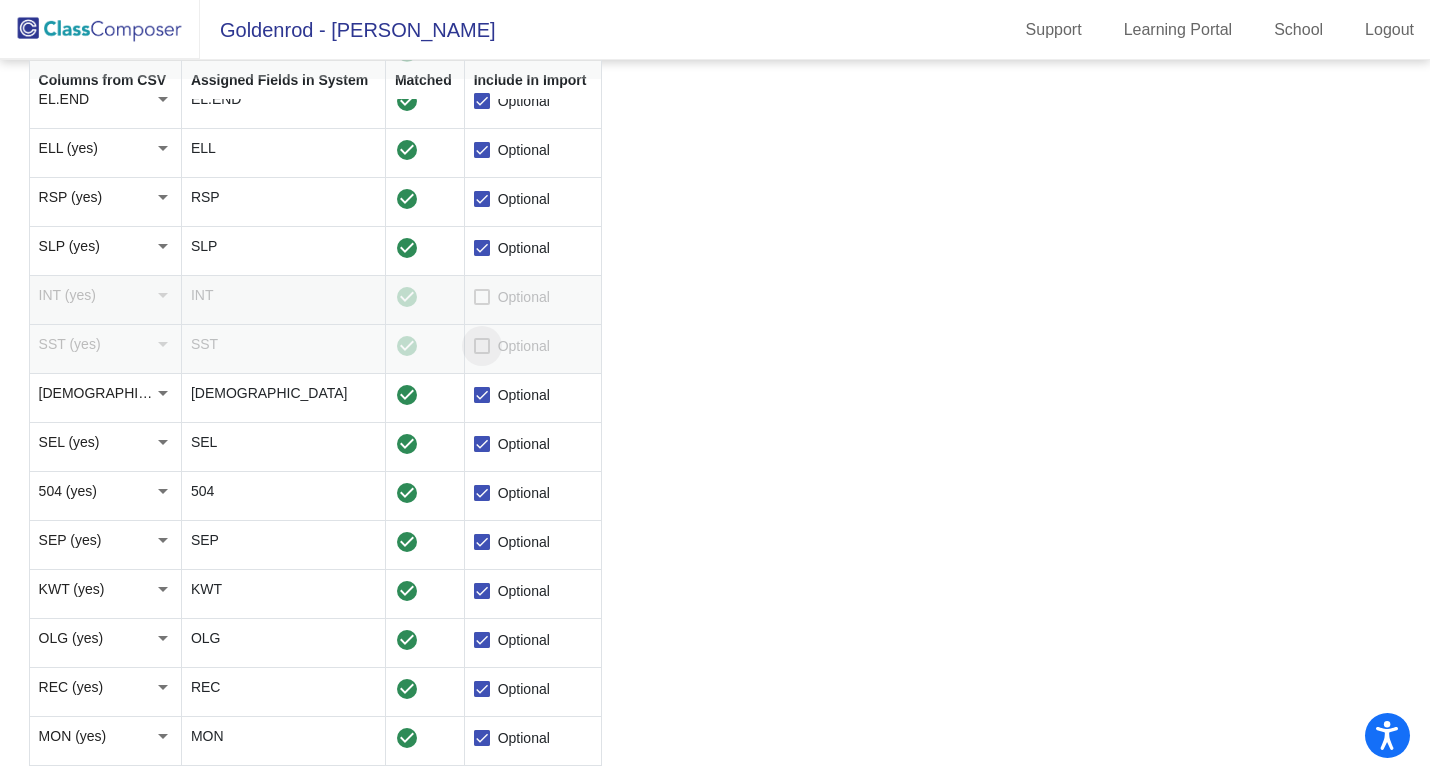 click on "Optional" at bounding box center (512, 346) 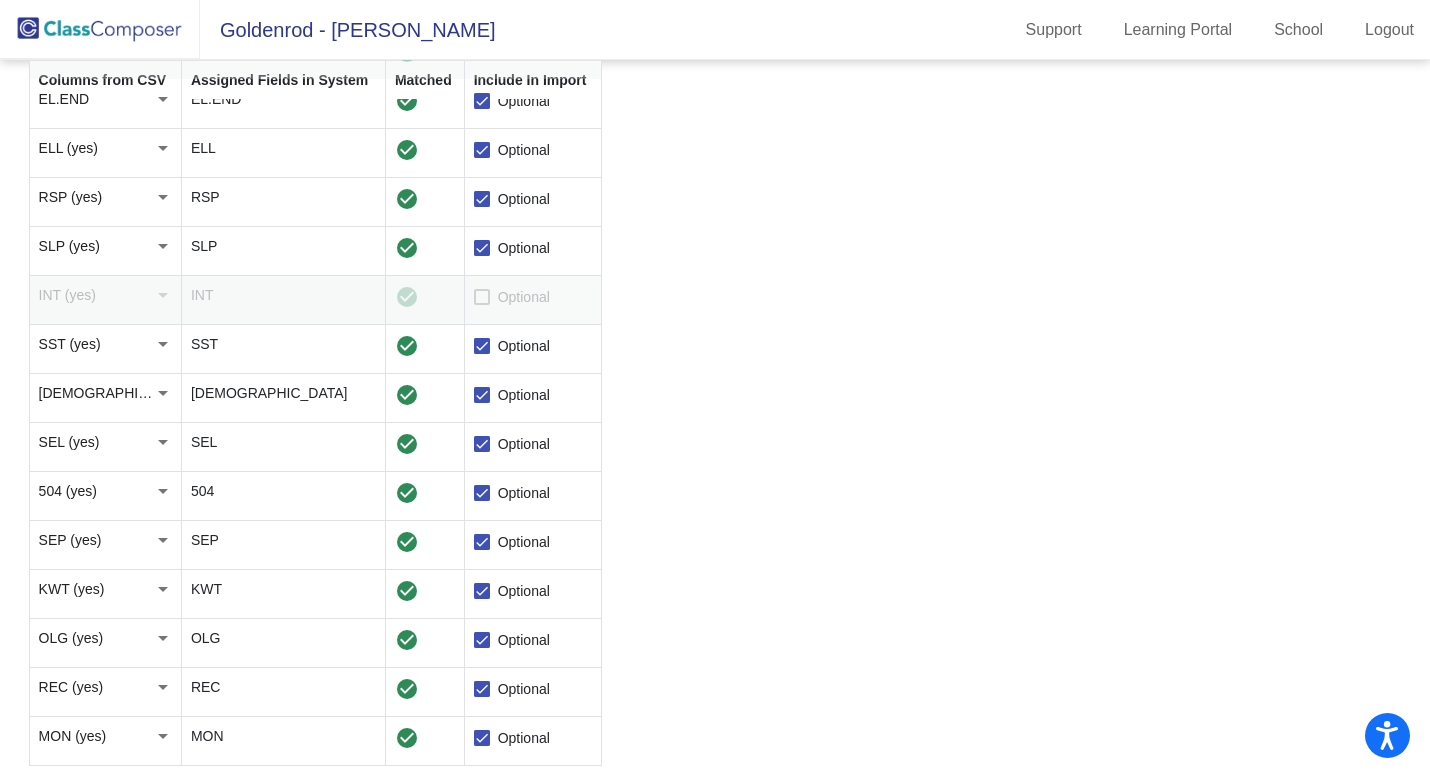 click at bounding box center (482, 297) 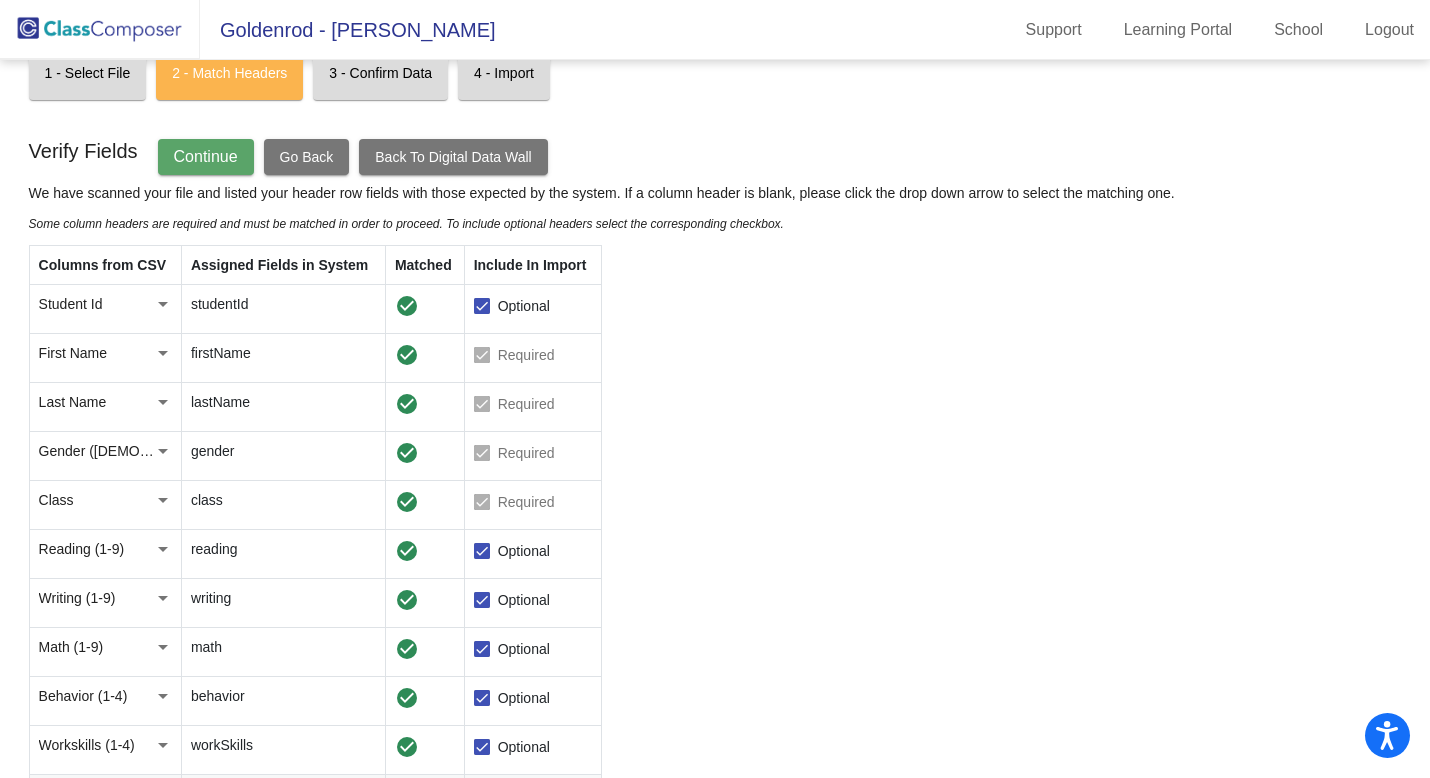 scroll, scrollTop: 0, scrollLeft: 0, axis: both 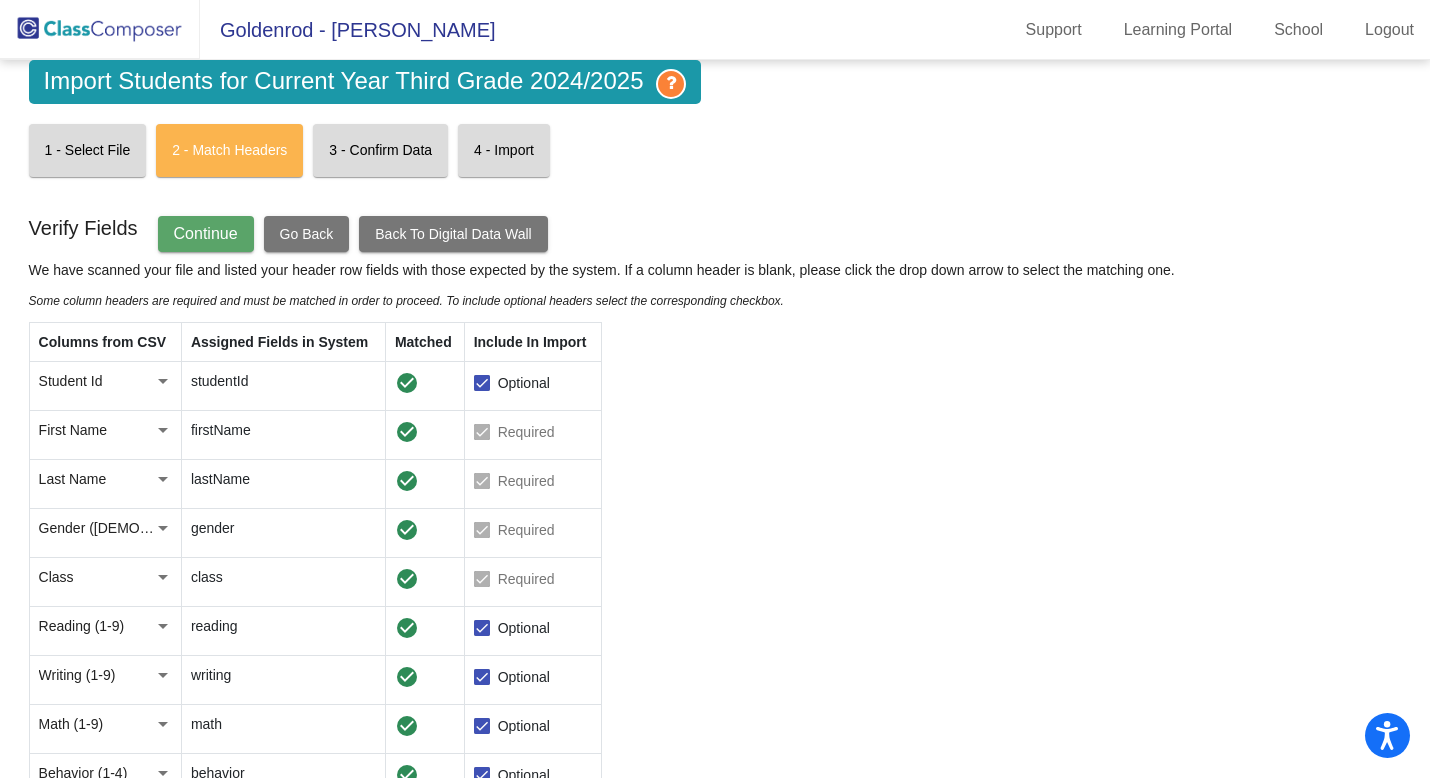 click on "Continue" 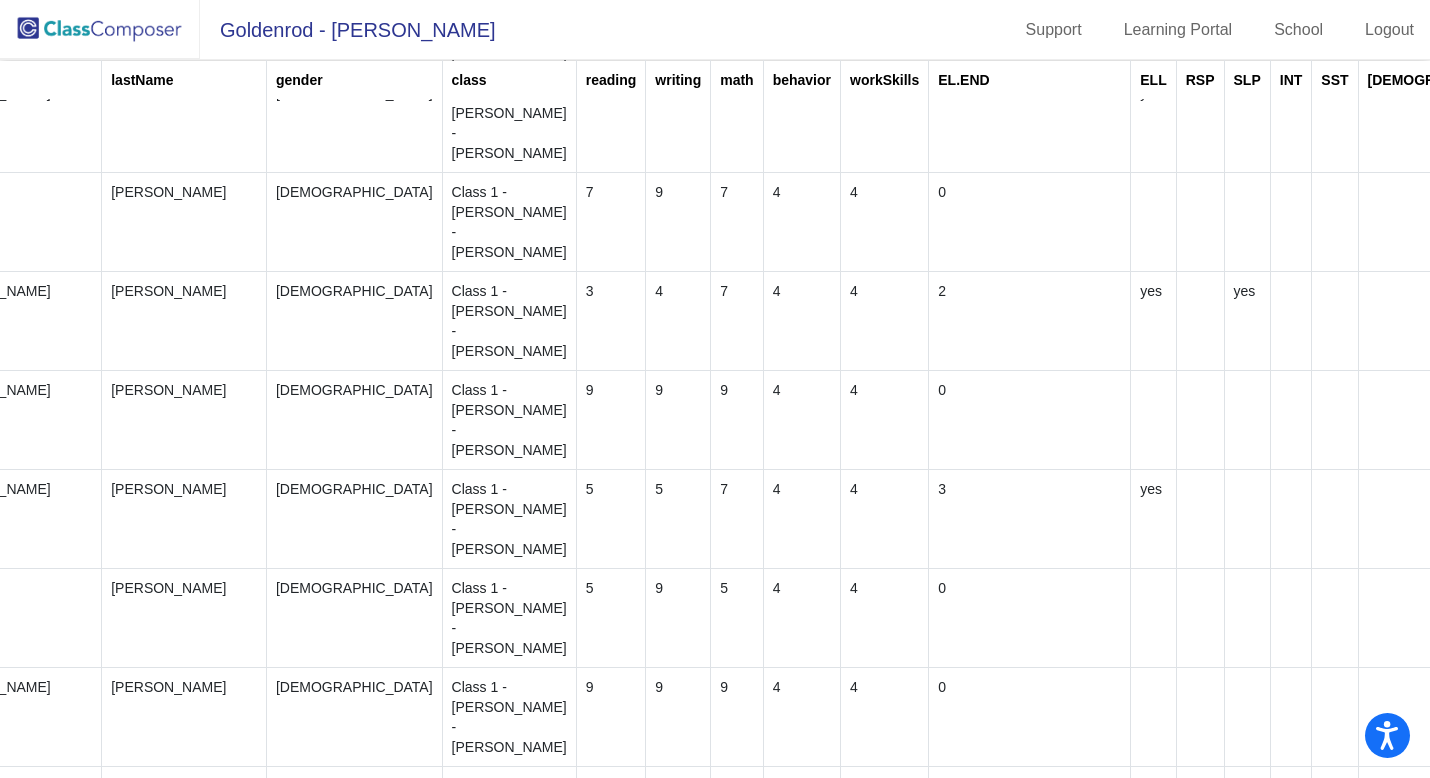 scroll, scrollTop: 3842, scrollLeft: 185, axis: both 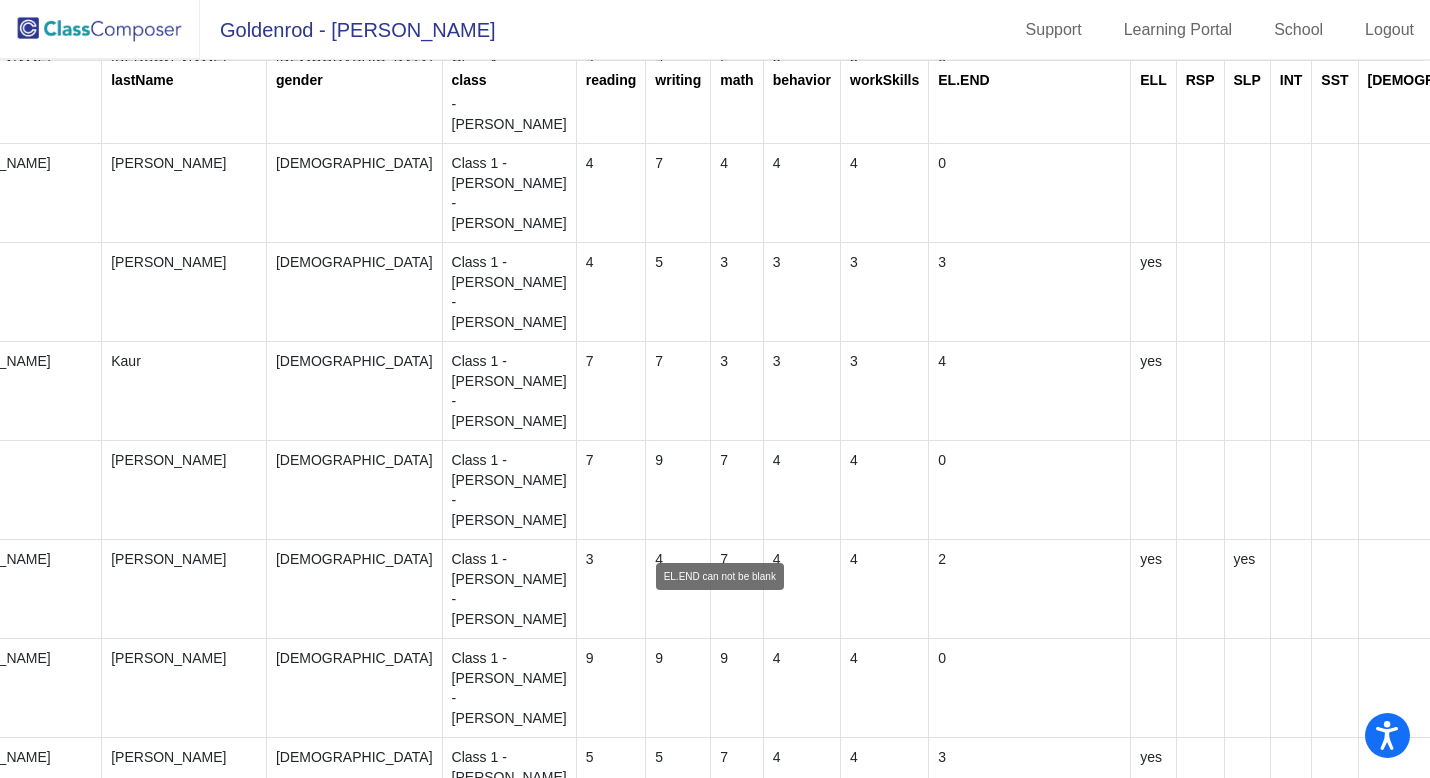 click 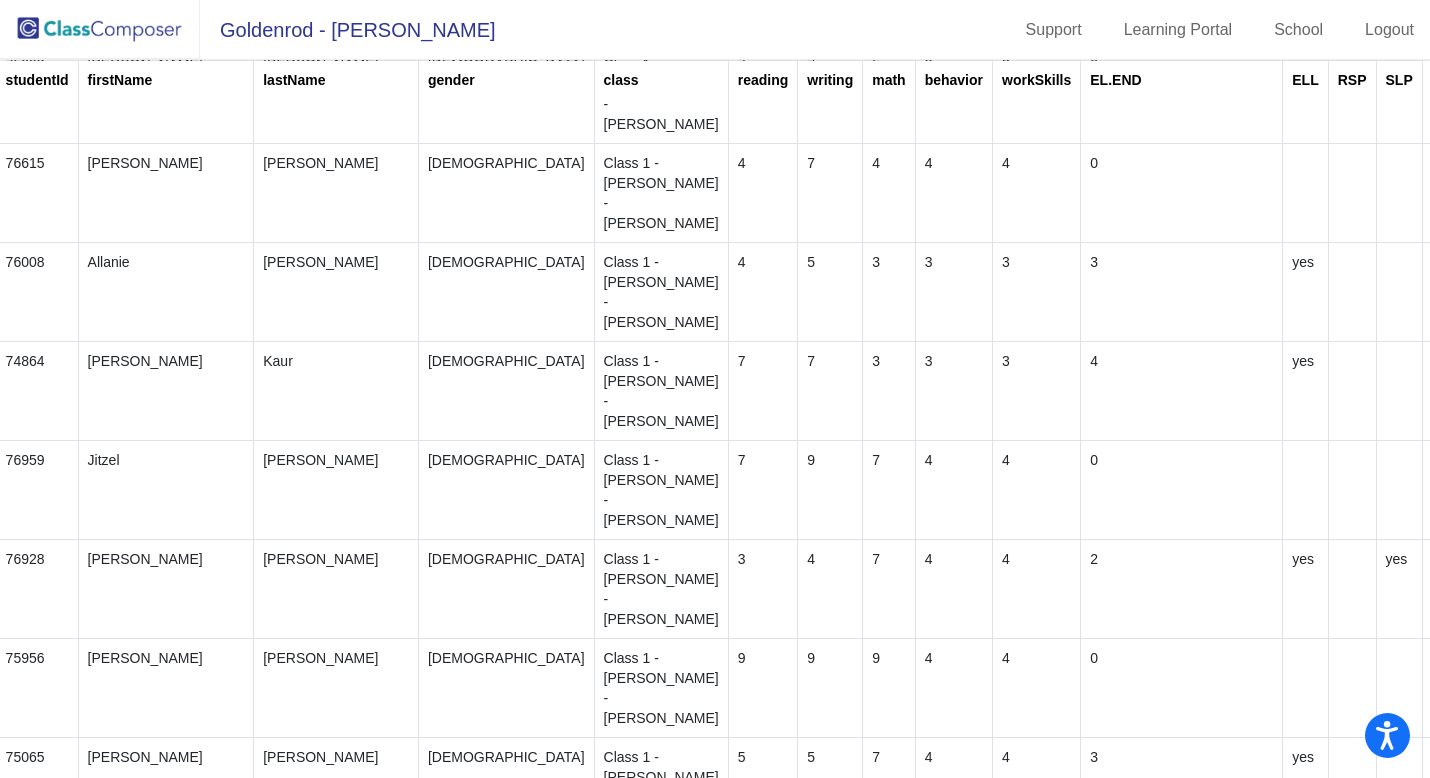 scroll, scrollTop: 3842, scrollLeft: 0, axis: vertical 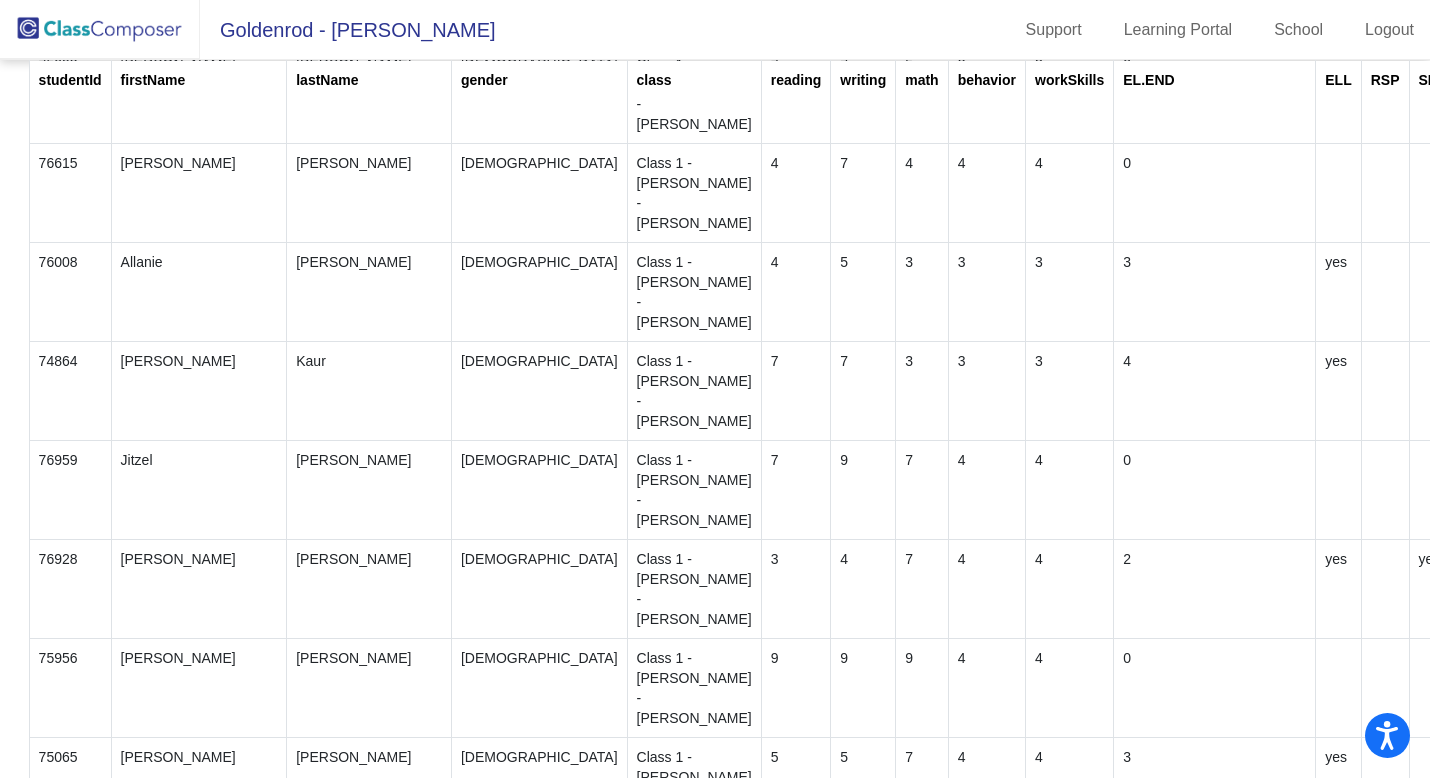 type on "0" 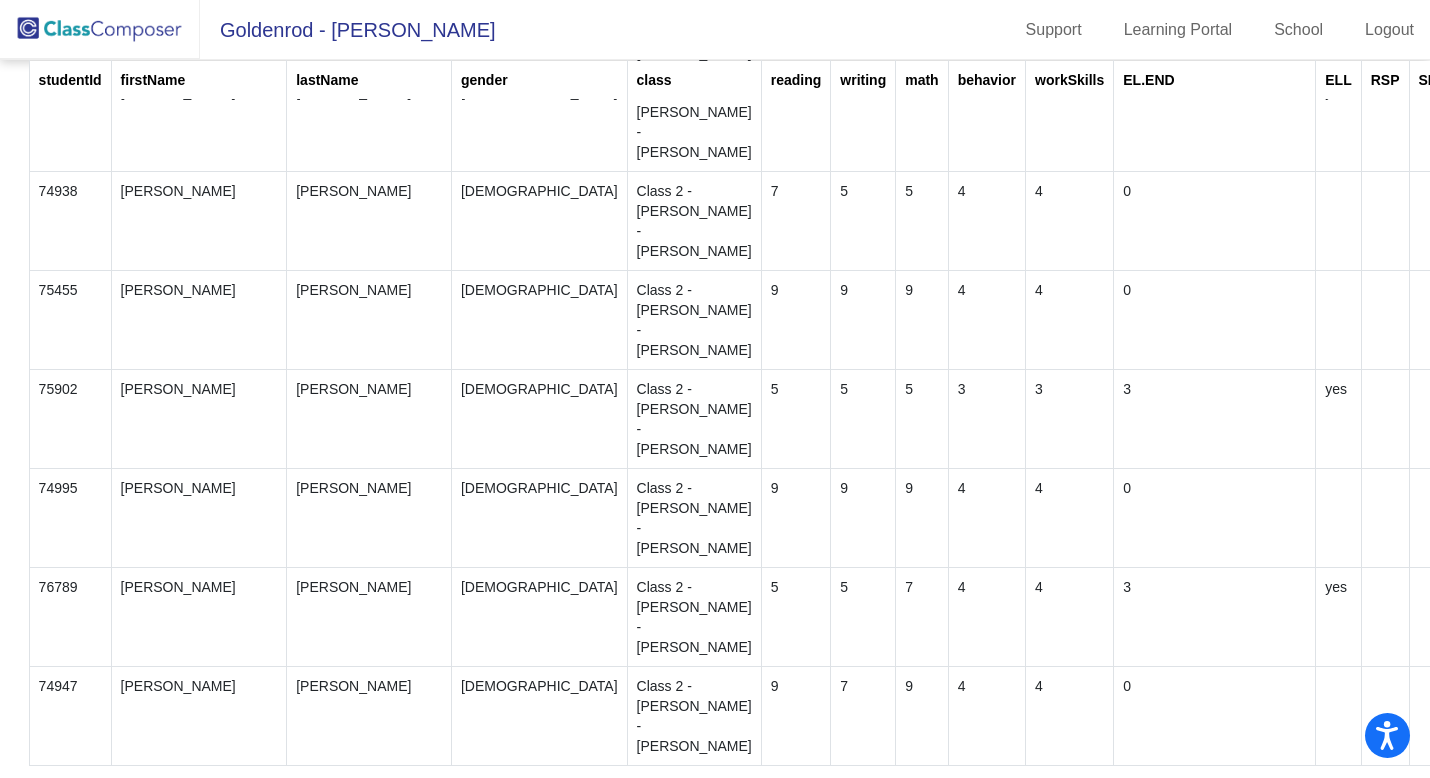 scroll, scrollTop: 6957, scrollLeft: 0, axis: vertical 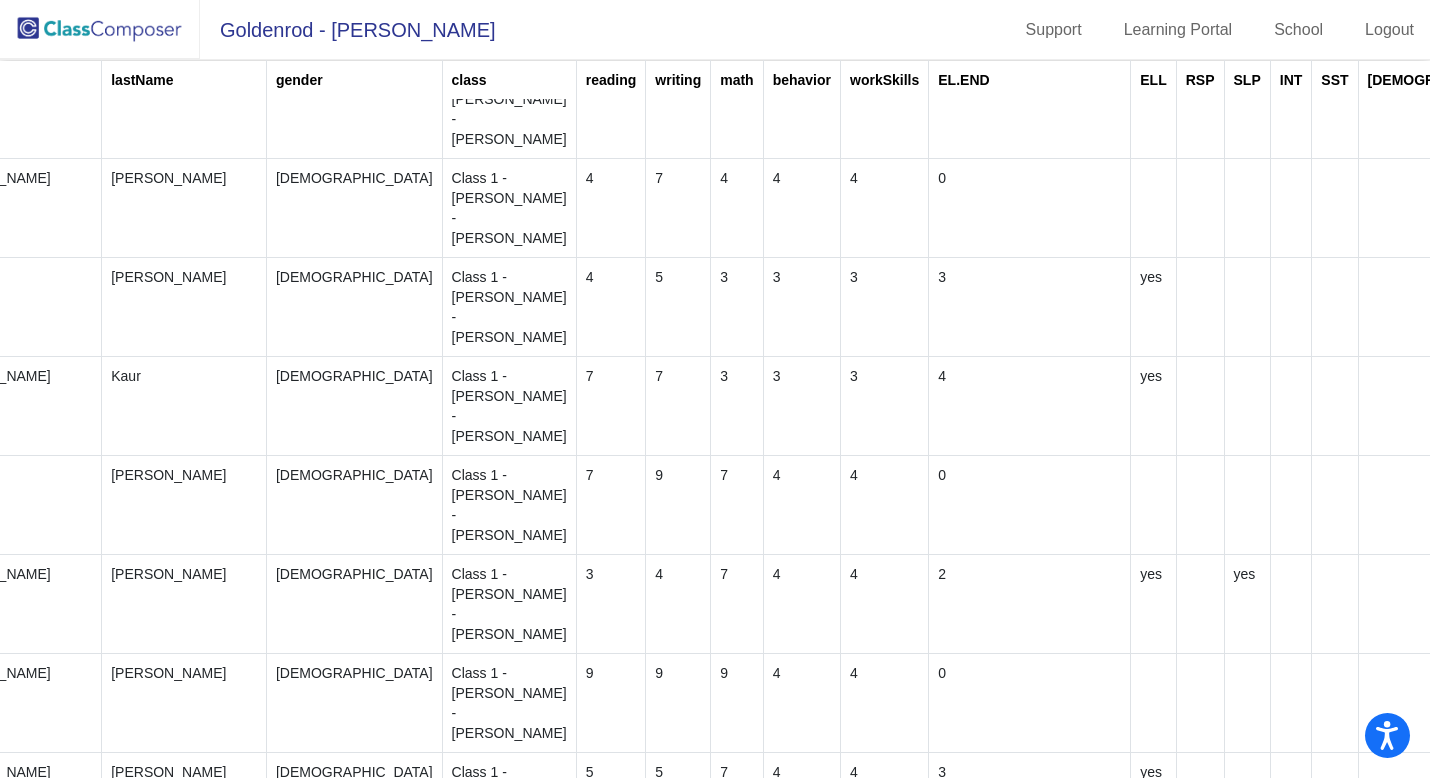 click on "2" 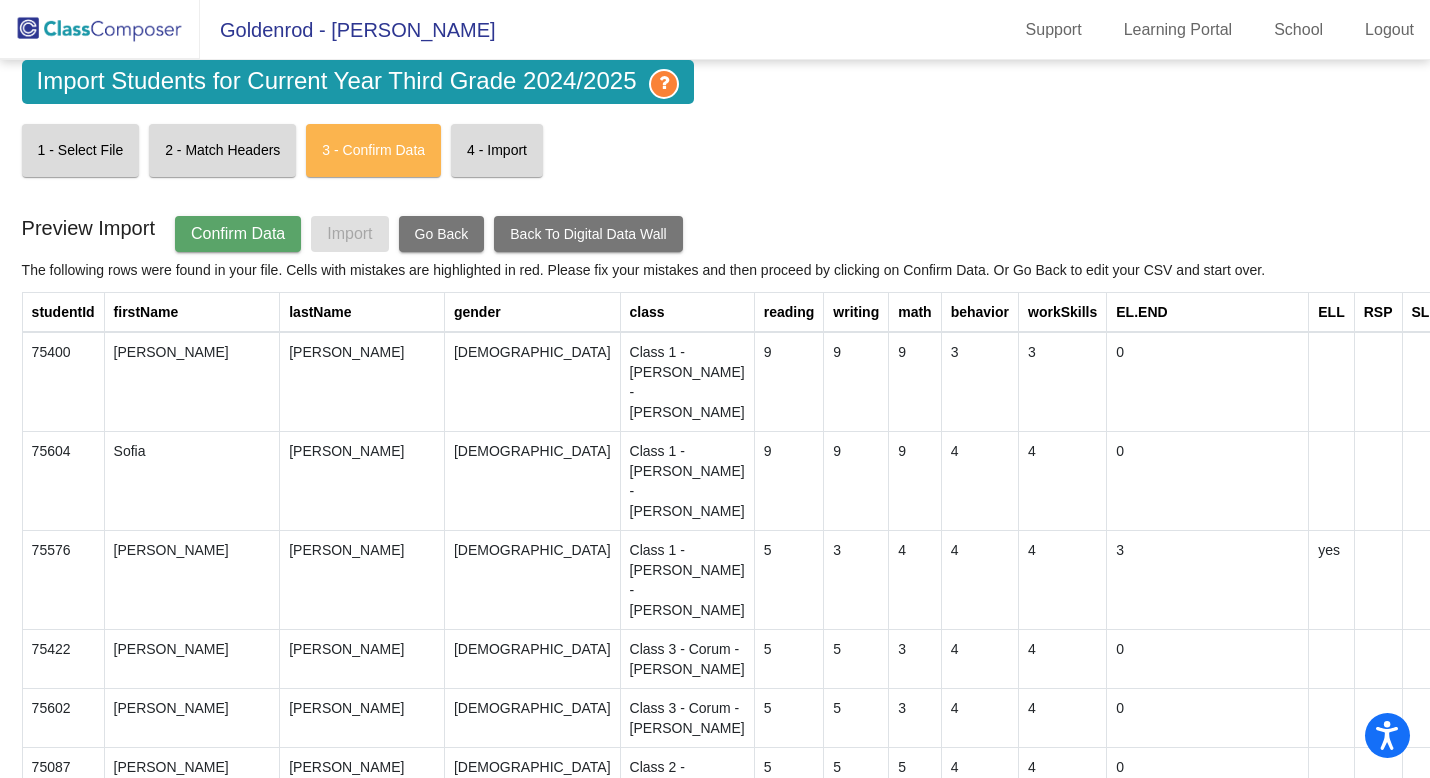 scroll, scrollTop: 0, scrollLeft: 0, axis: both 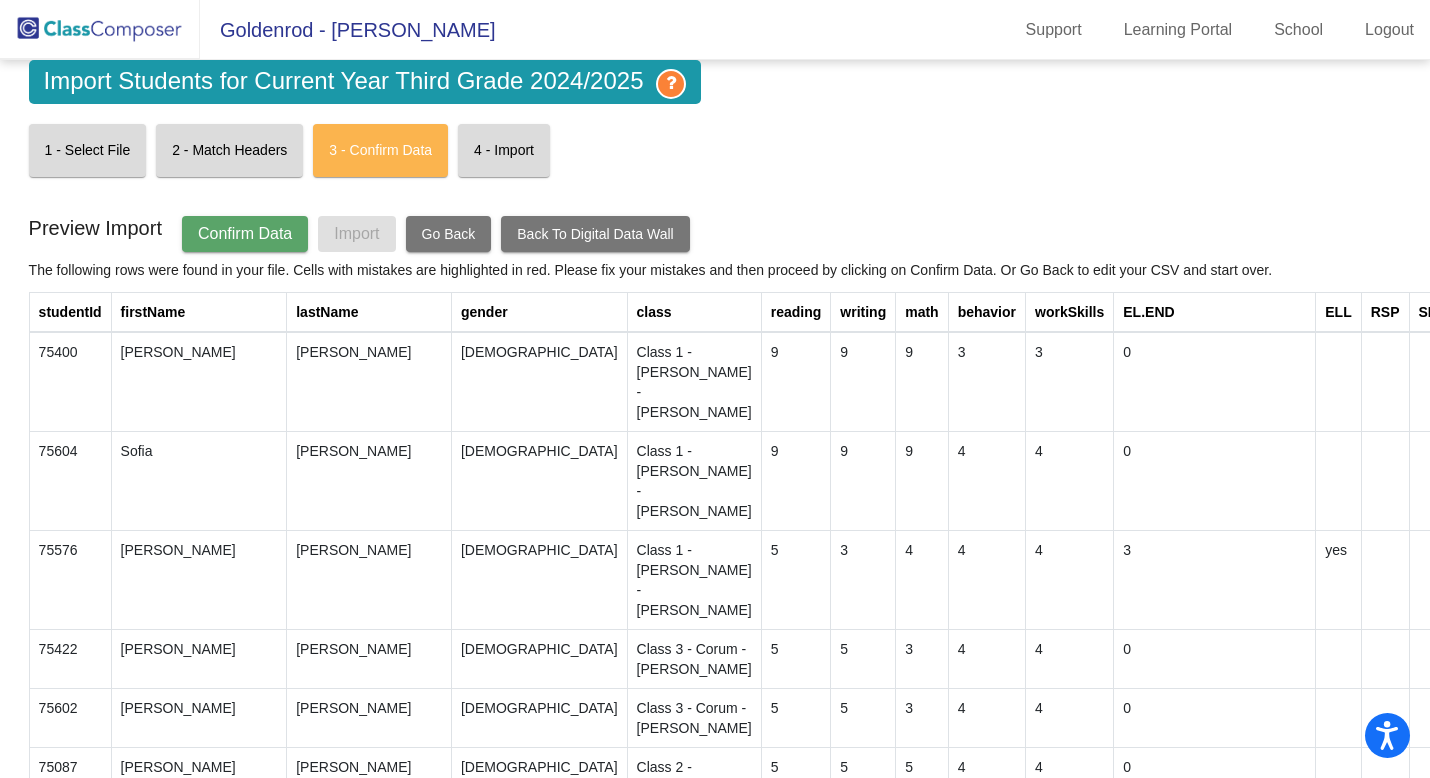 click on "Confirm Data" 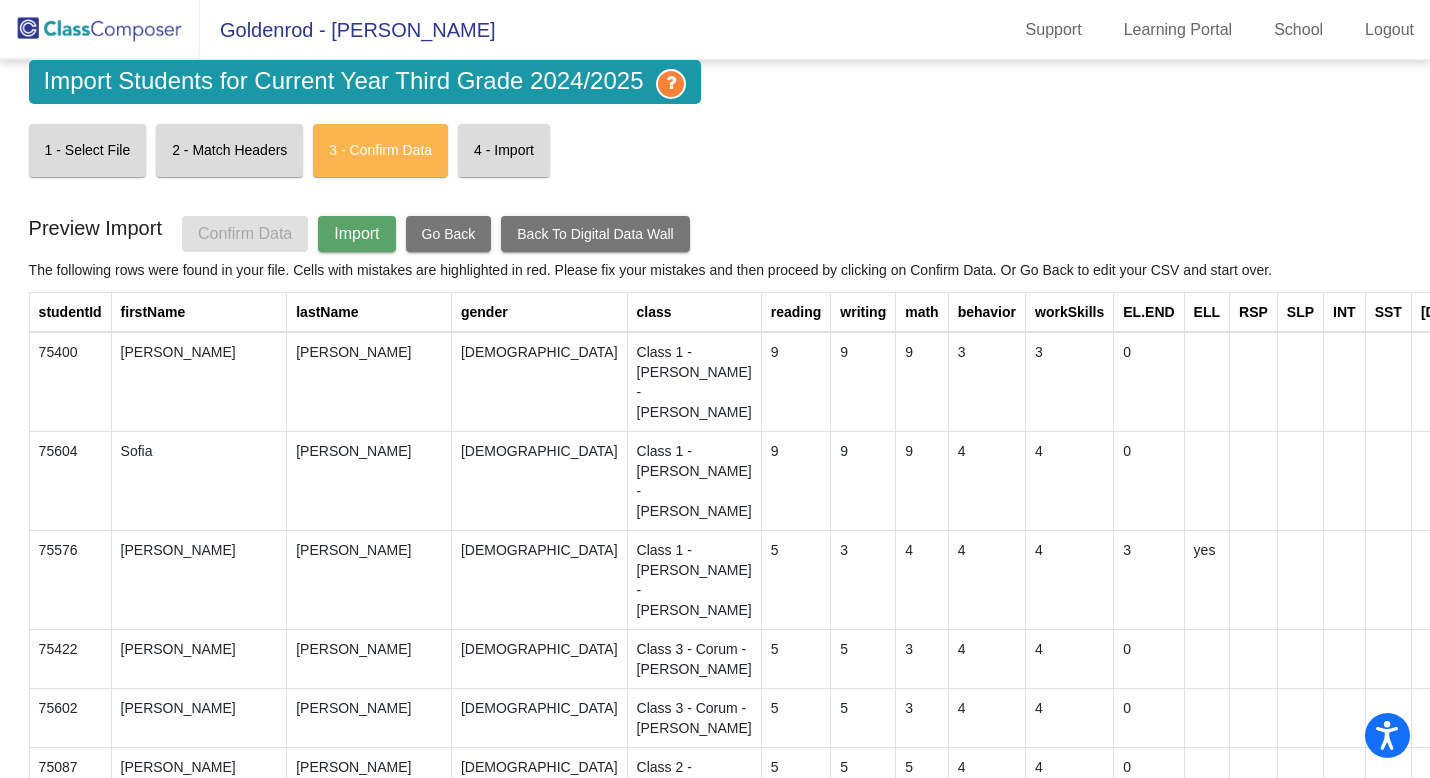 click on "Import" 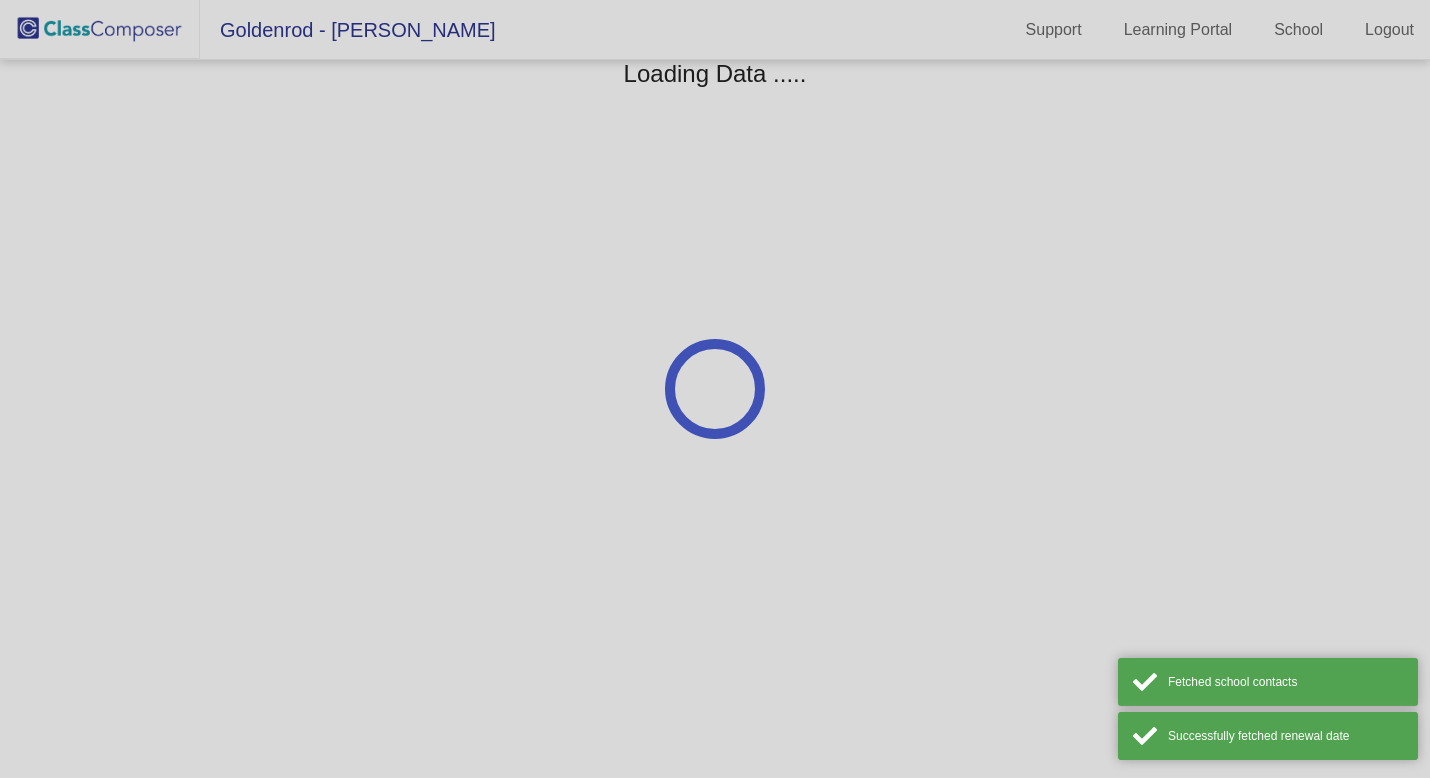 scroll, scrollTop: 0, scrollLeft: 0, axis: both 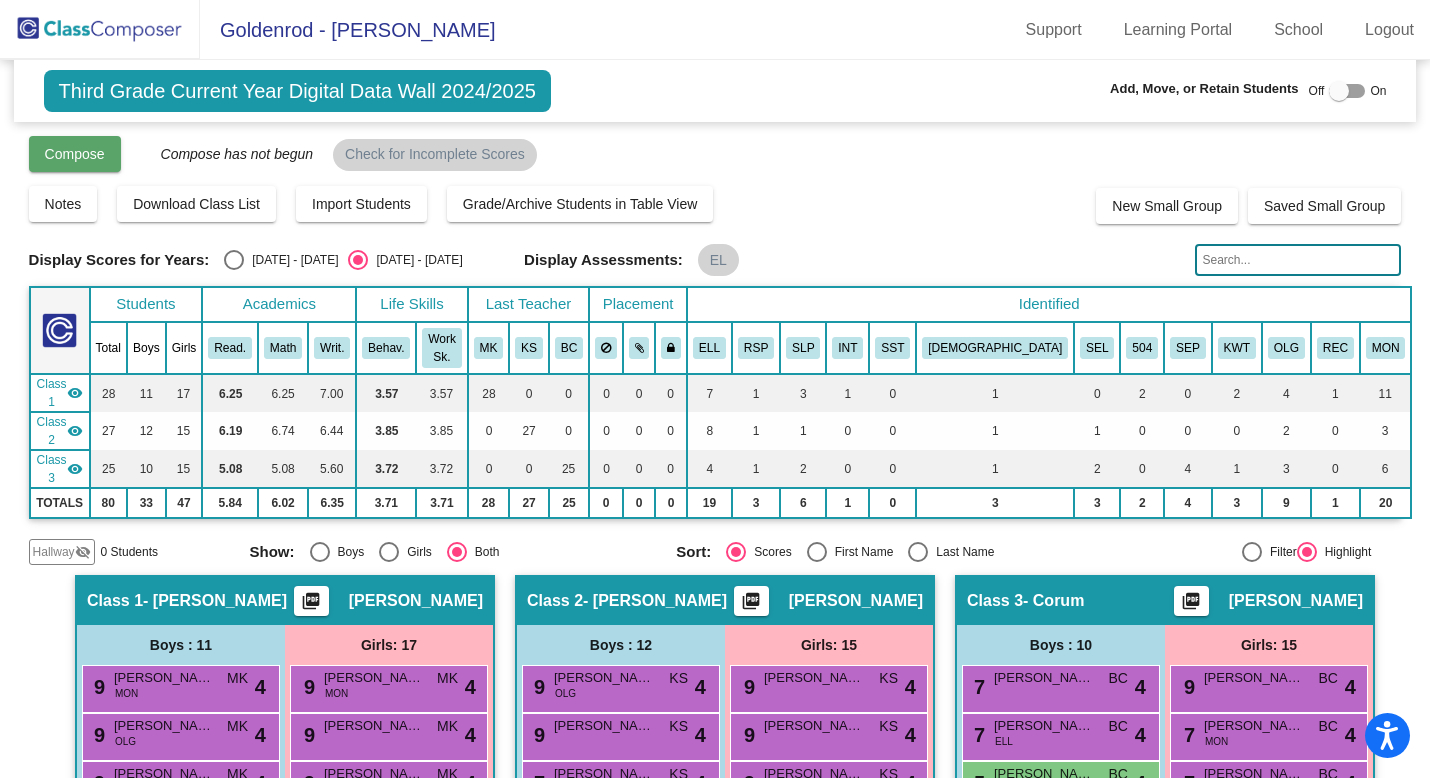 click on "Compose" 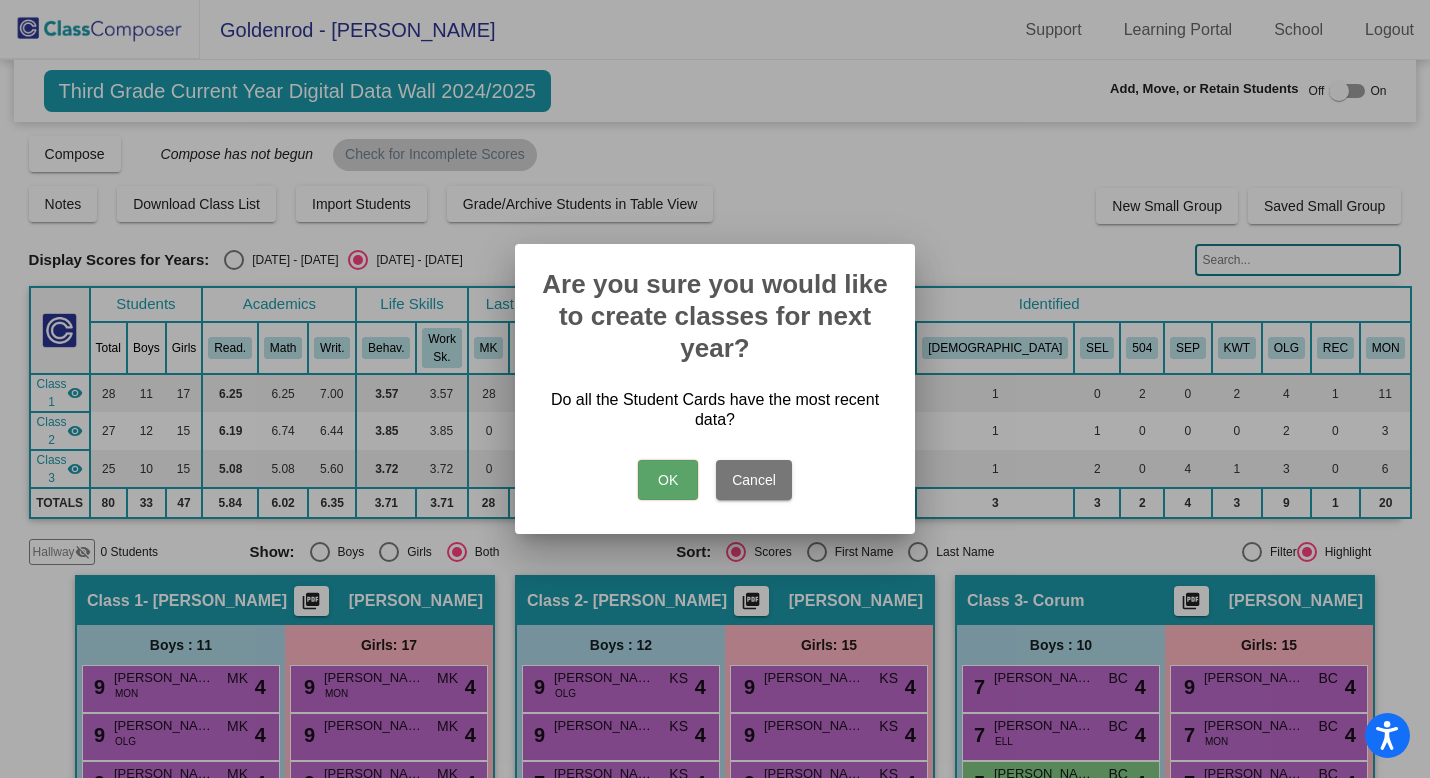 click on "OK" at bounding box center (668, 480) 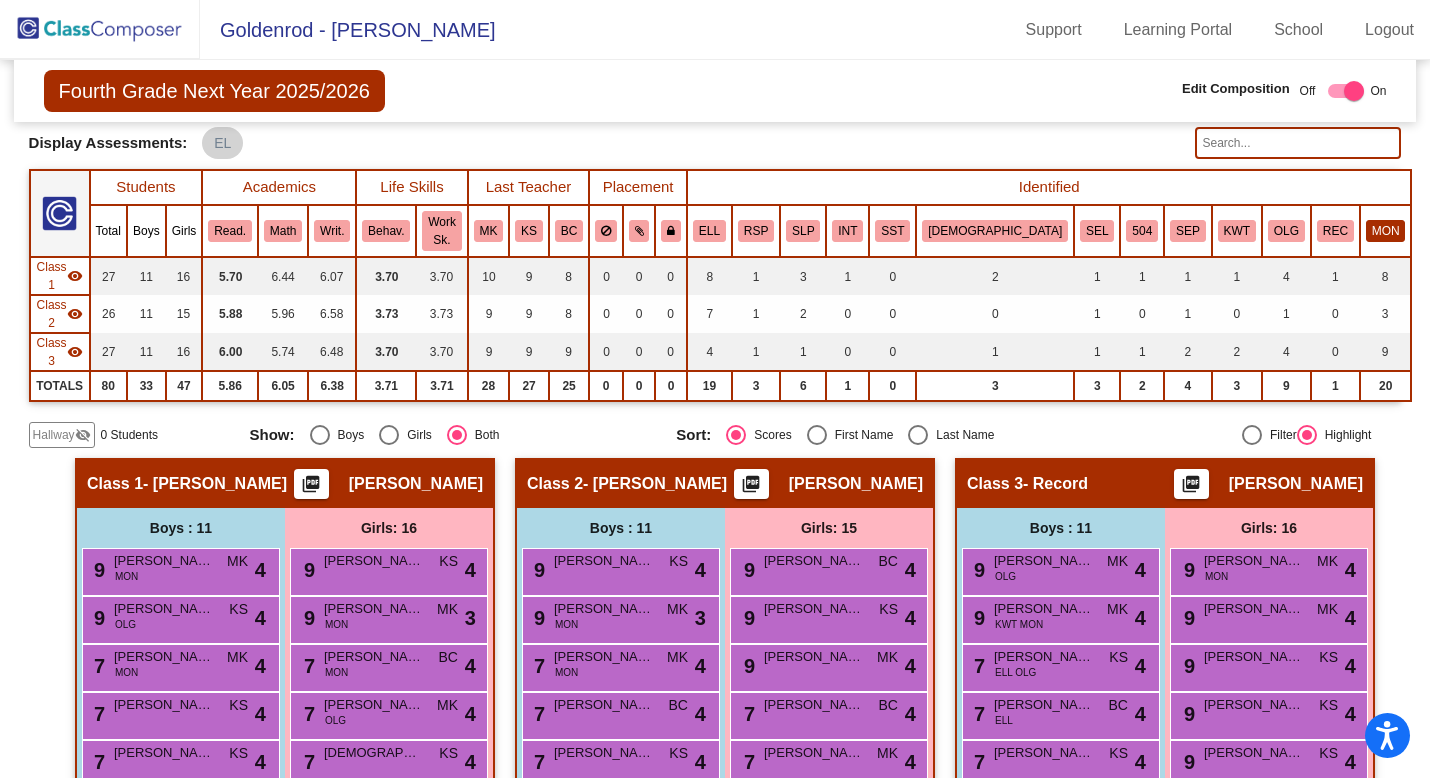 scroll, scrollTop: 140, scrollLeft: 0, axis: vertical 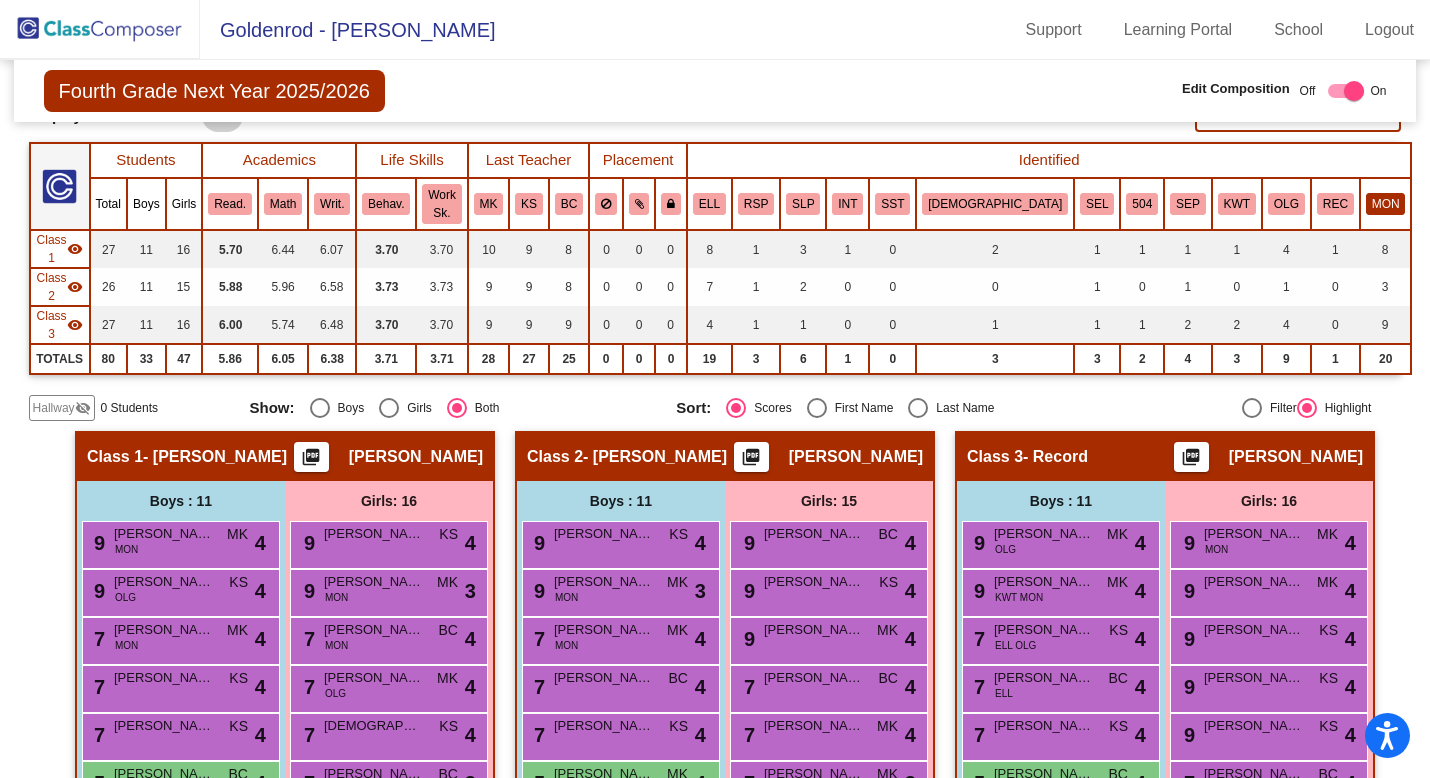 click on "MON" 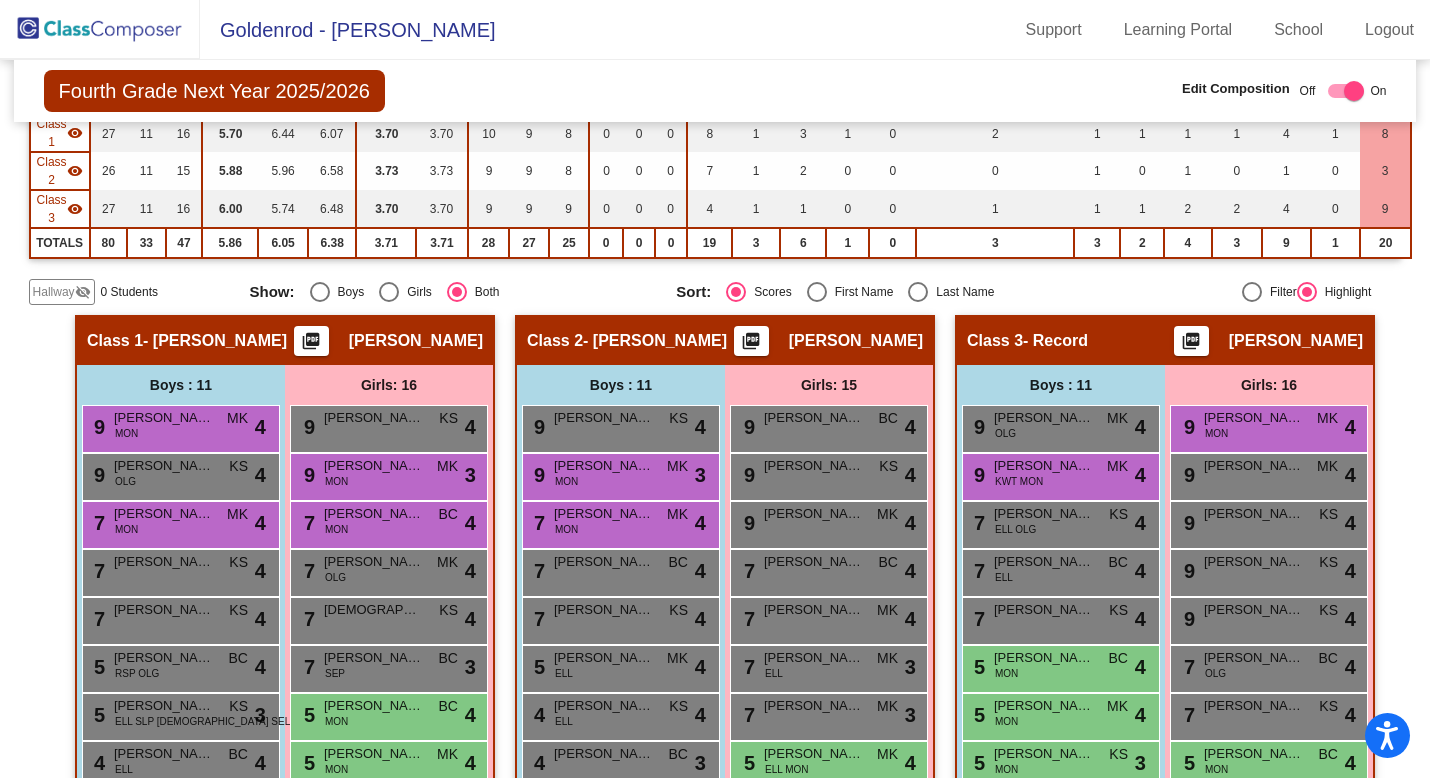 scroll, scrollTop: 264, scrollLeft: 0, axis: vertical 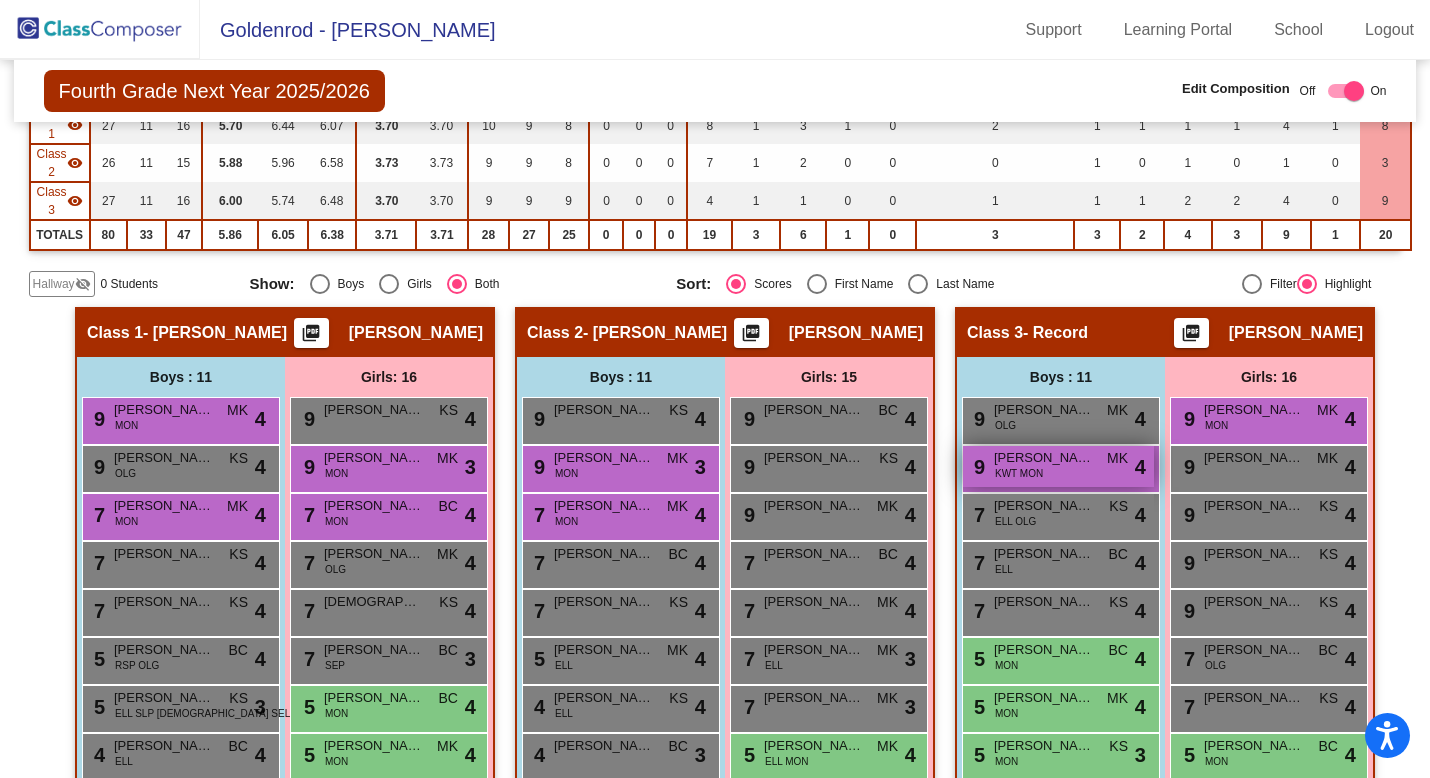 click on "Noah Martinez" at bounding box center [1044, 458] 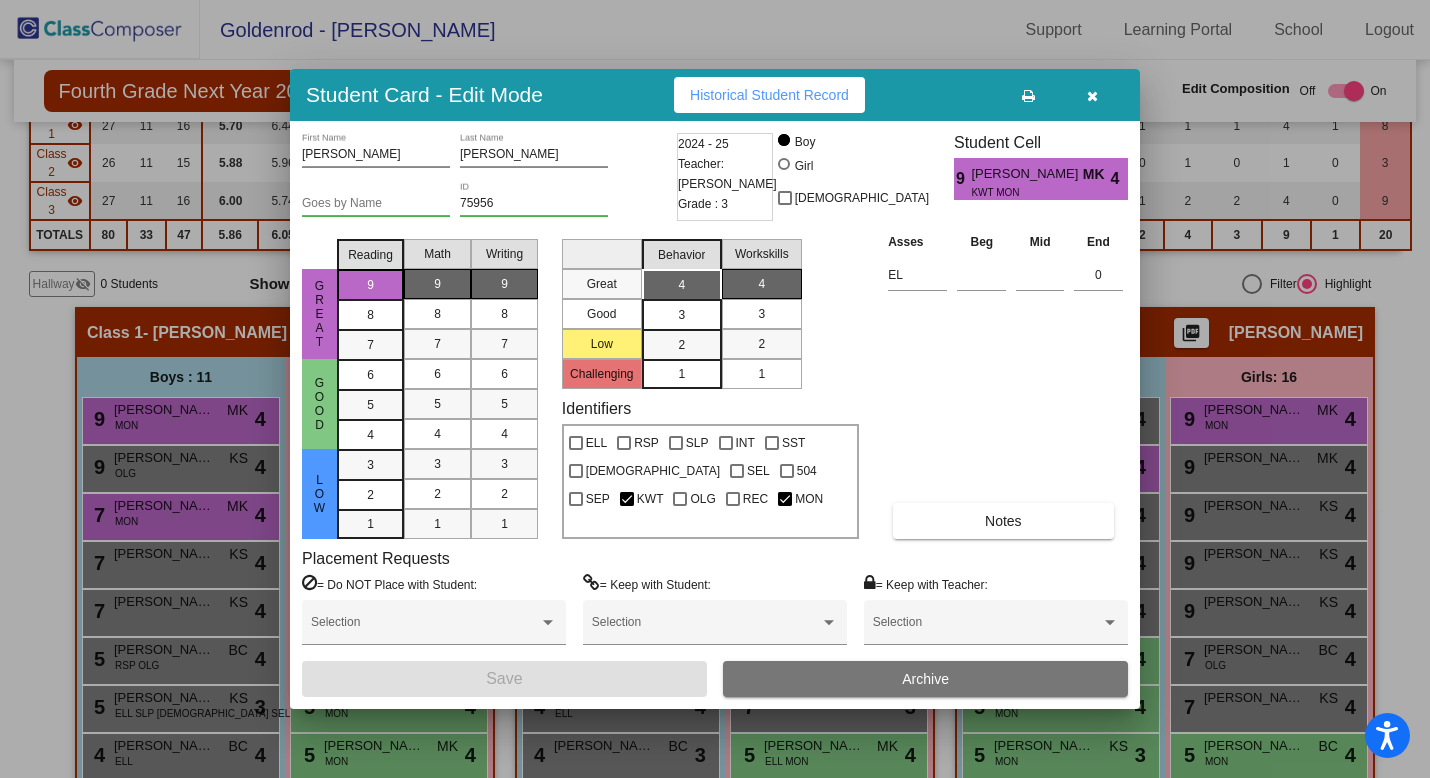 click on "Asses Beg Mid End EL 0  Notes" at bounding box center [1005, 385] 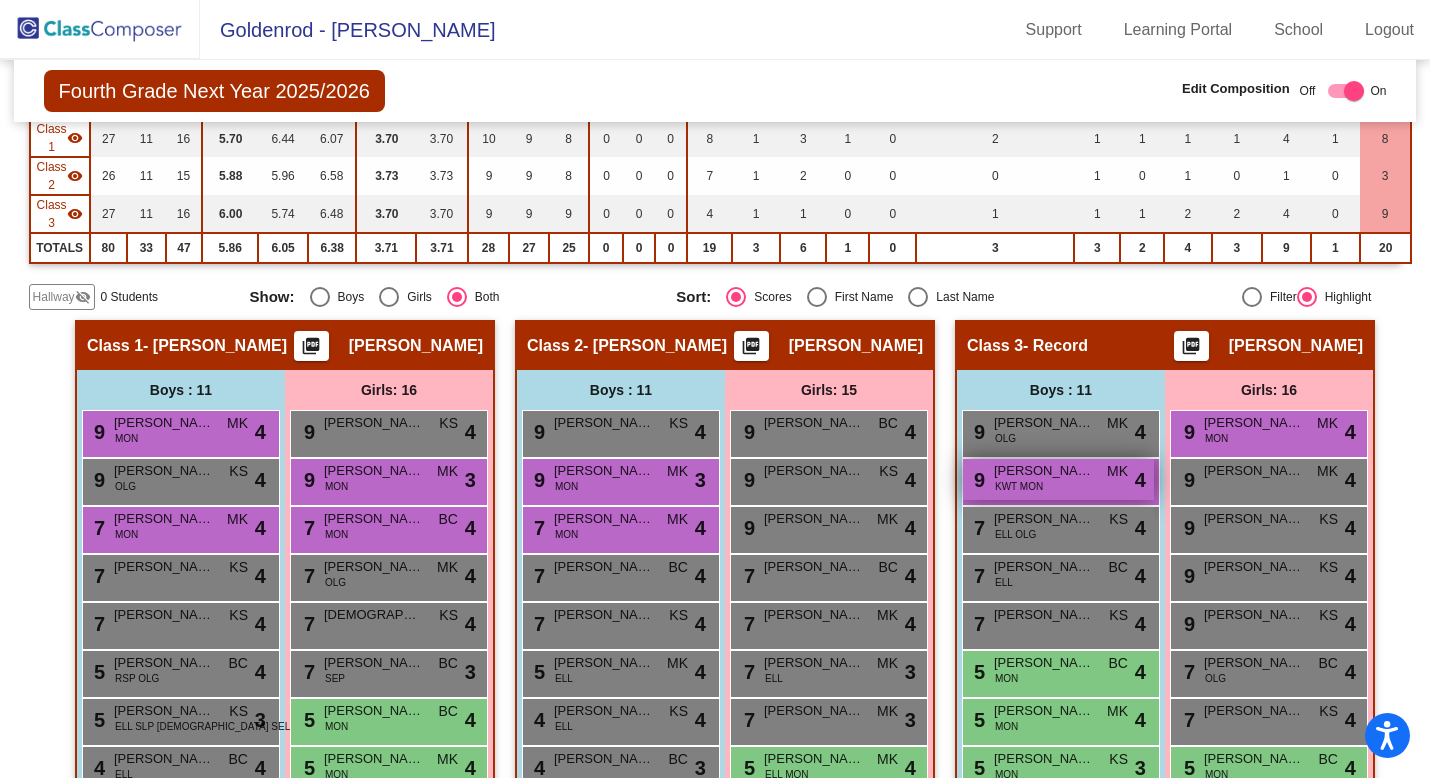 scroll, scrollTop: 244, scrollLeft: 0, axis: vertical 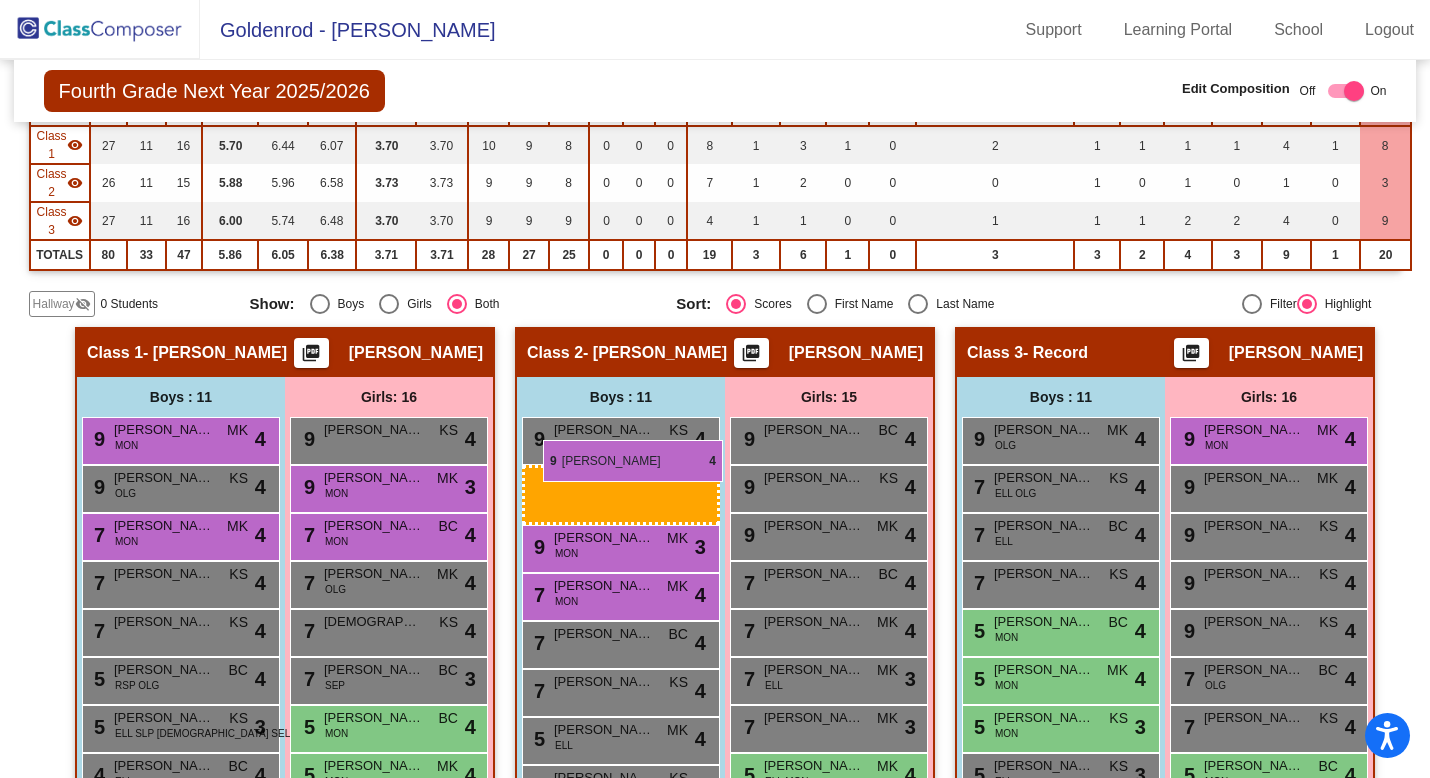 drag, startPoint x: 1068, startPoint y: 452, endPoint x: 543, endPoint y: 440, distance: 525.13715 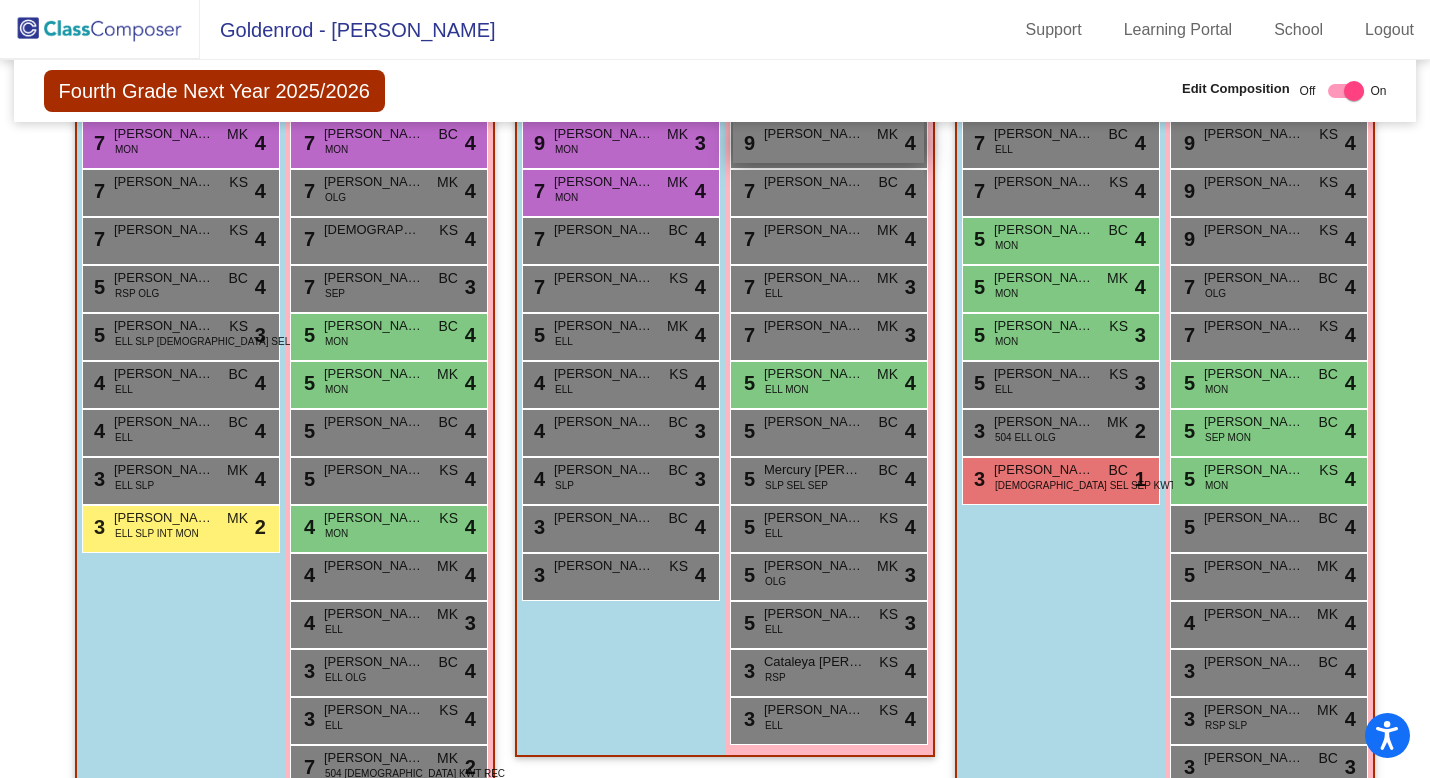 scroll, scrollTop: 640, scrollLeft: 0, axis: vertical 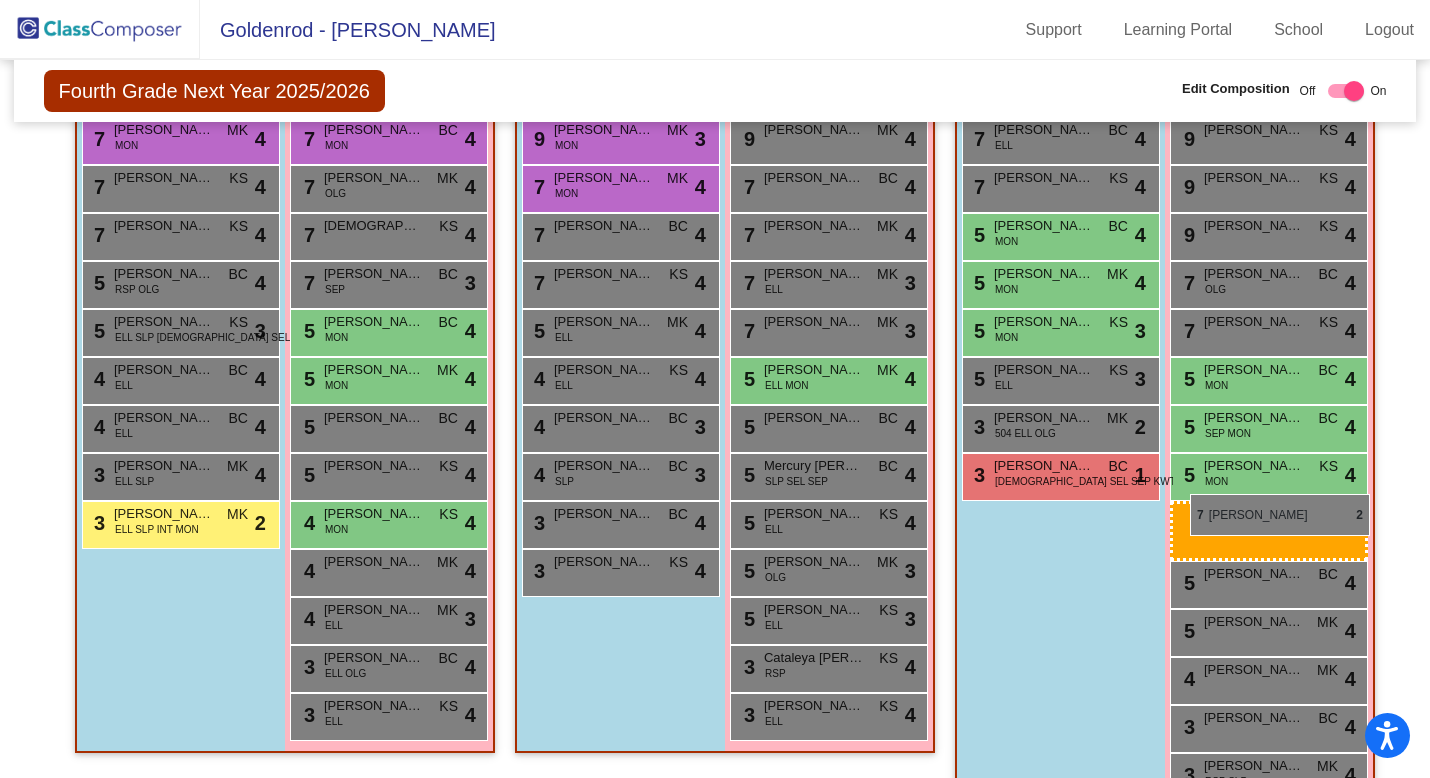 drag, startPoint x: 379, startPoint y: 724, endPoint x: 1190, endPoint y: 492, distance: 843.53125 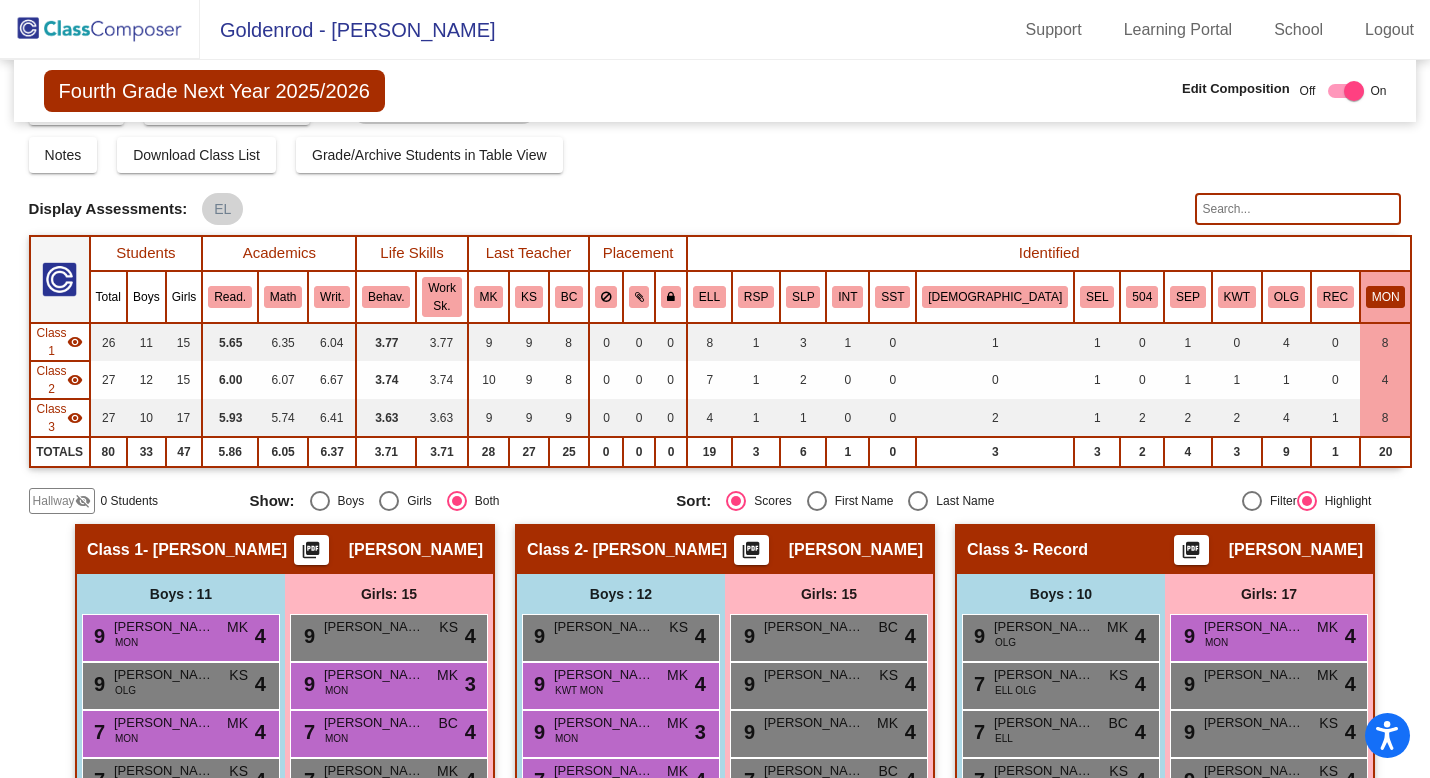 scroll, scrollTop: 0, scrollLeft: 0, axis: both 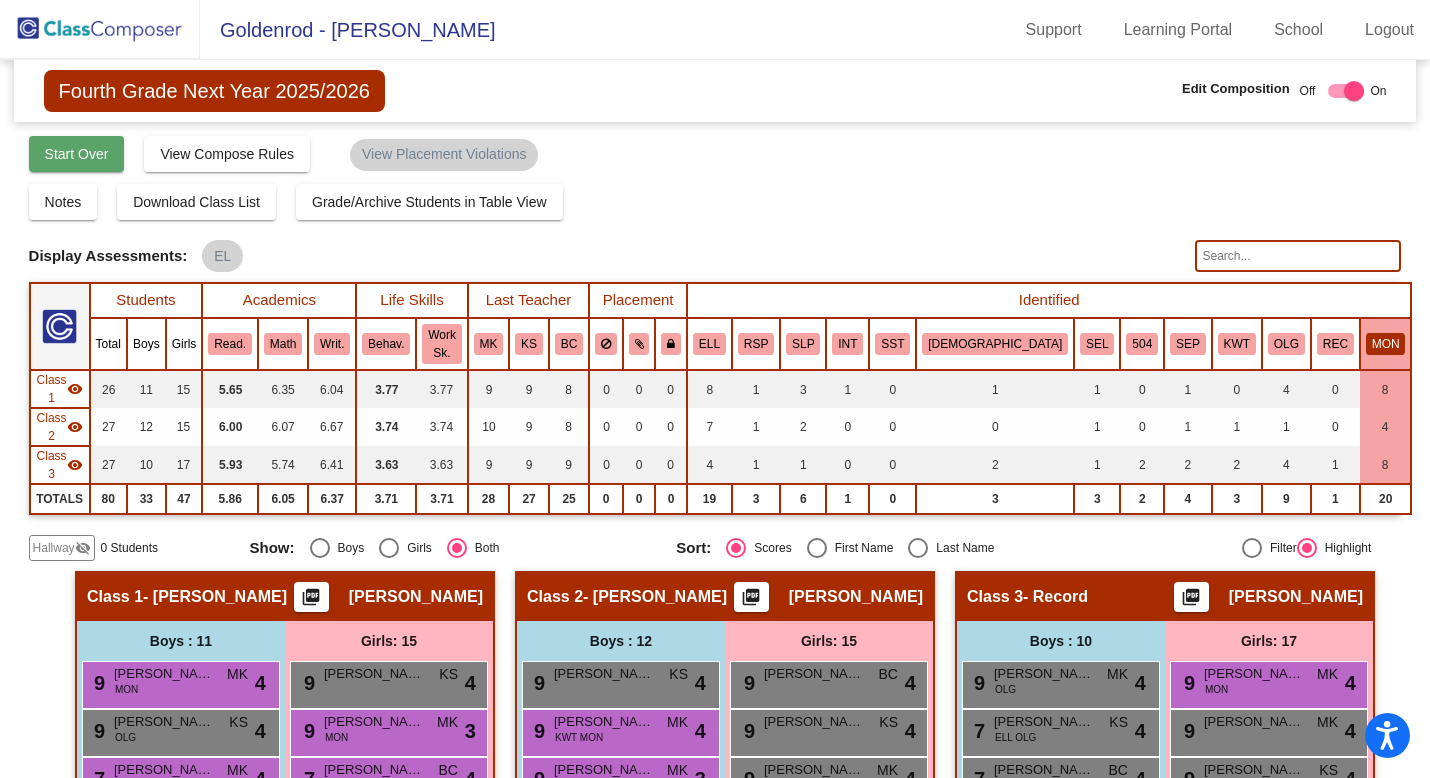 click on "Start Over" 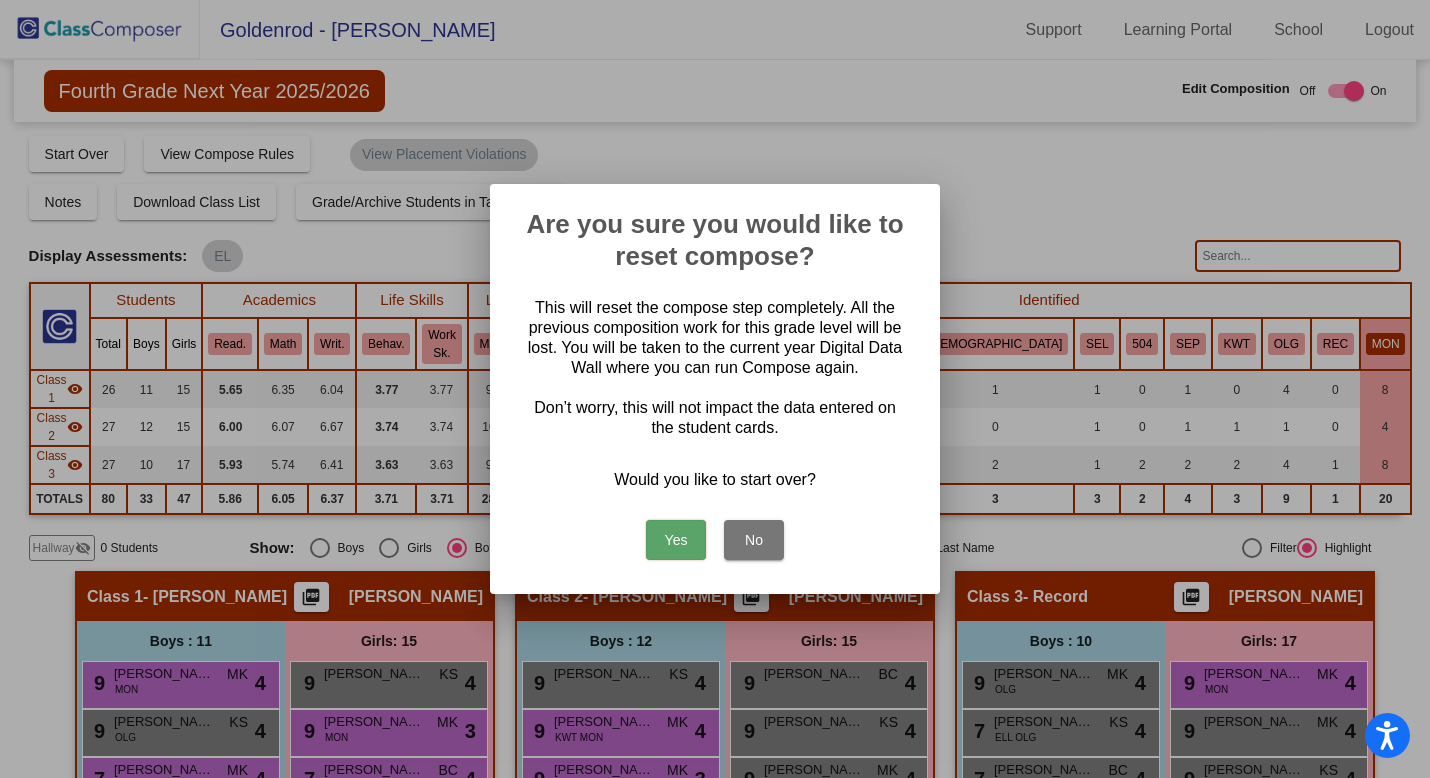 click on "Yes" at bounding box center [676, 540] 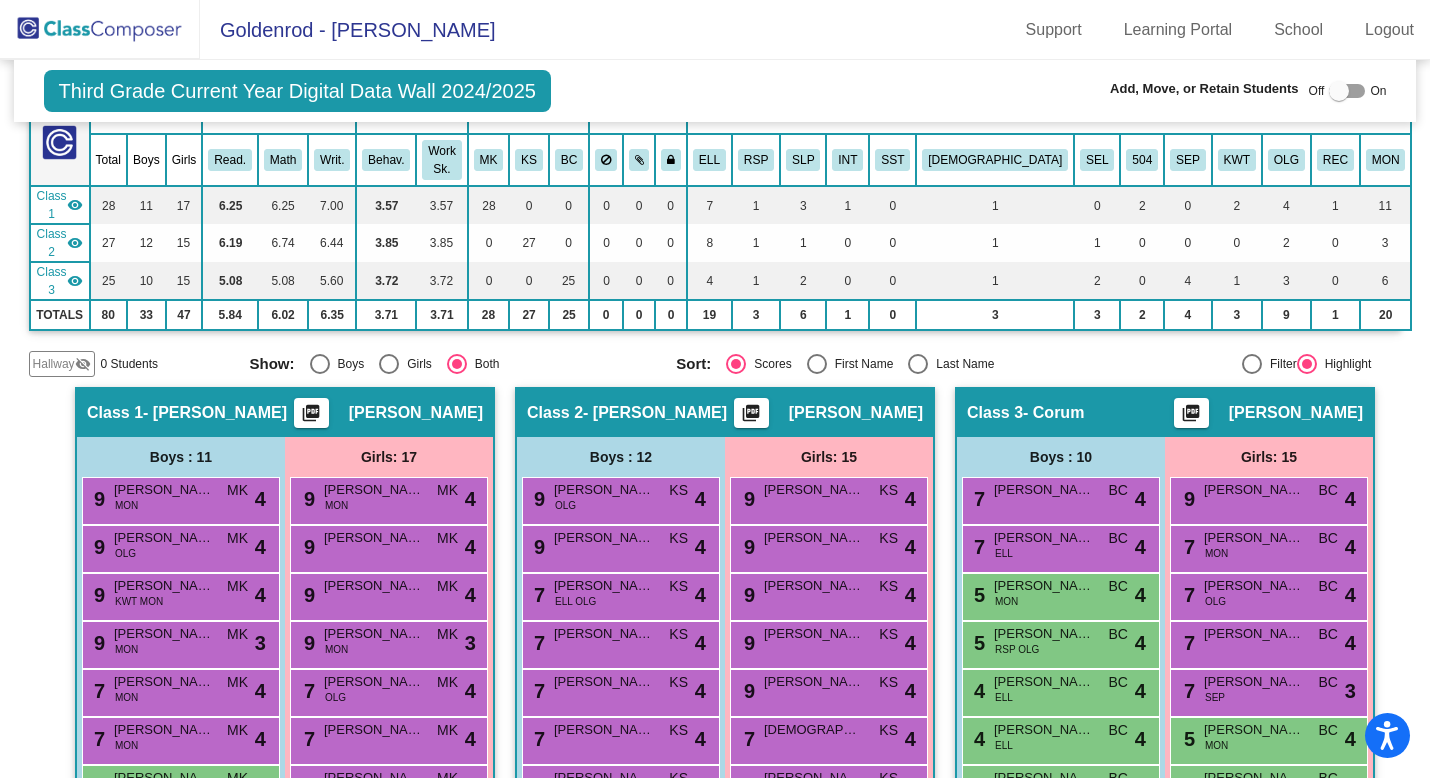 scroll, scrollTop: 0, scrollLeft: 0, axis: both 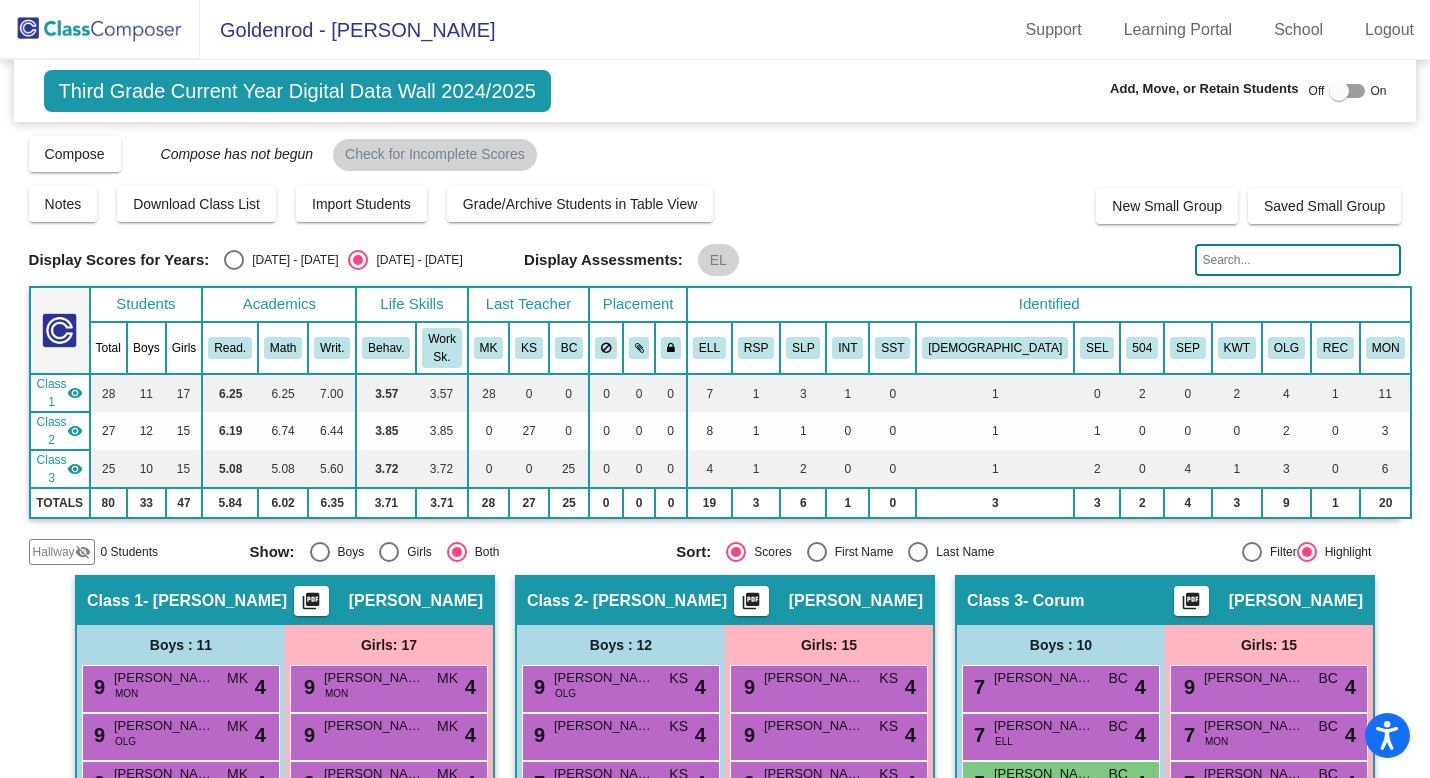 click on "Third Grade Current Year Digital Data Wall 2024/2025  Add, Move, or Retain Students Off   On  Incoming   Digital Data Wall" 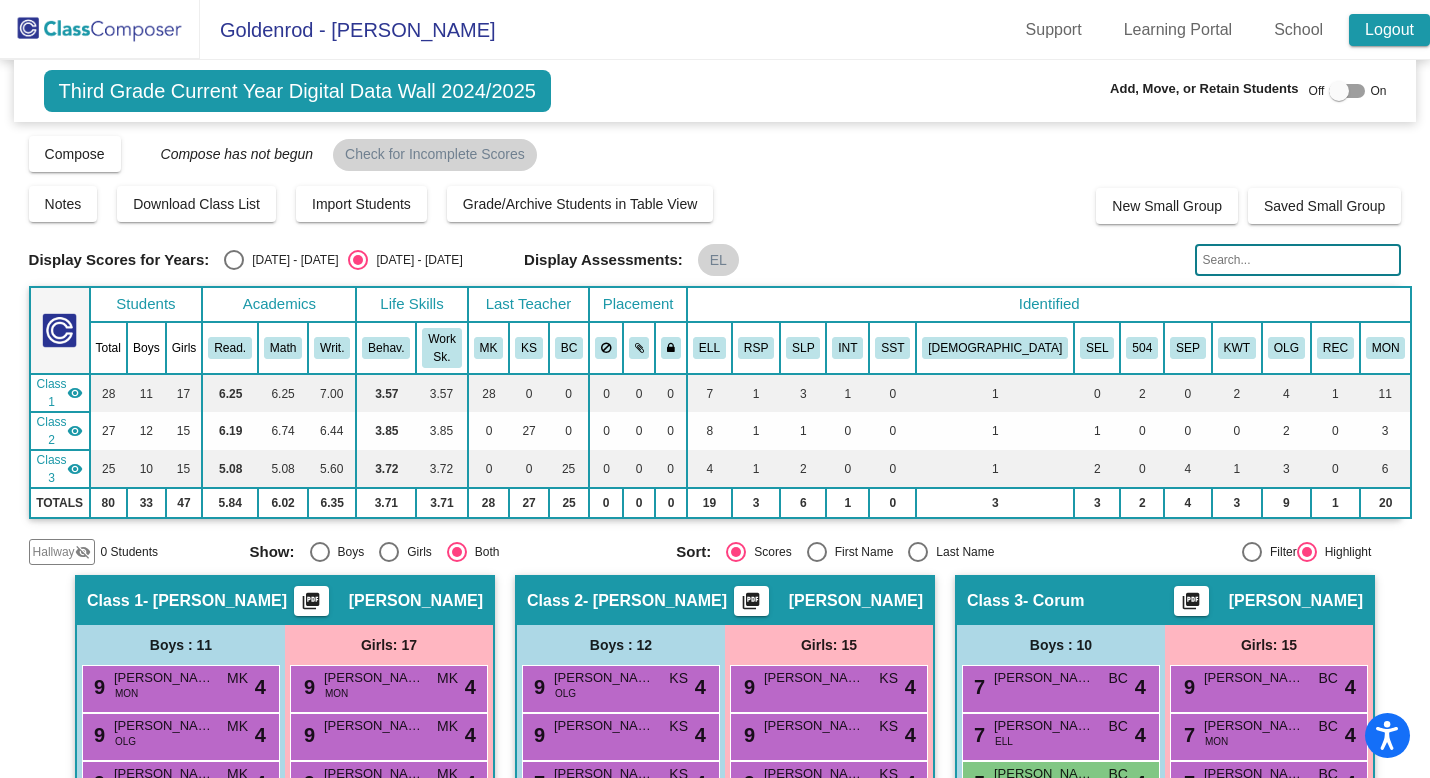 click on "Logout" 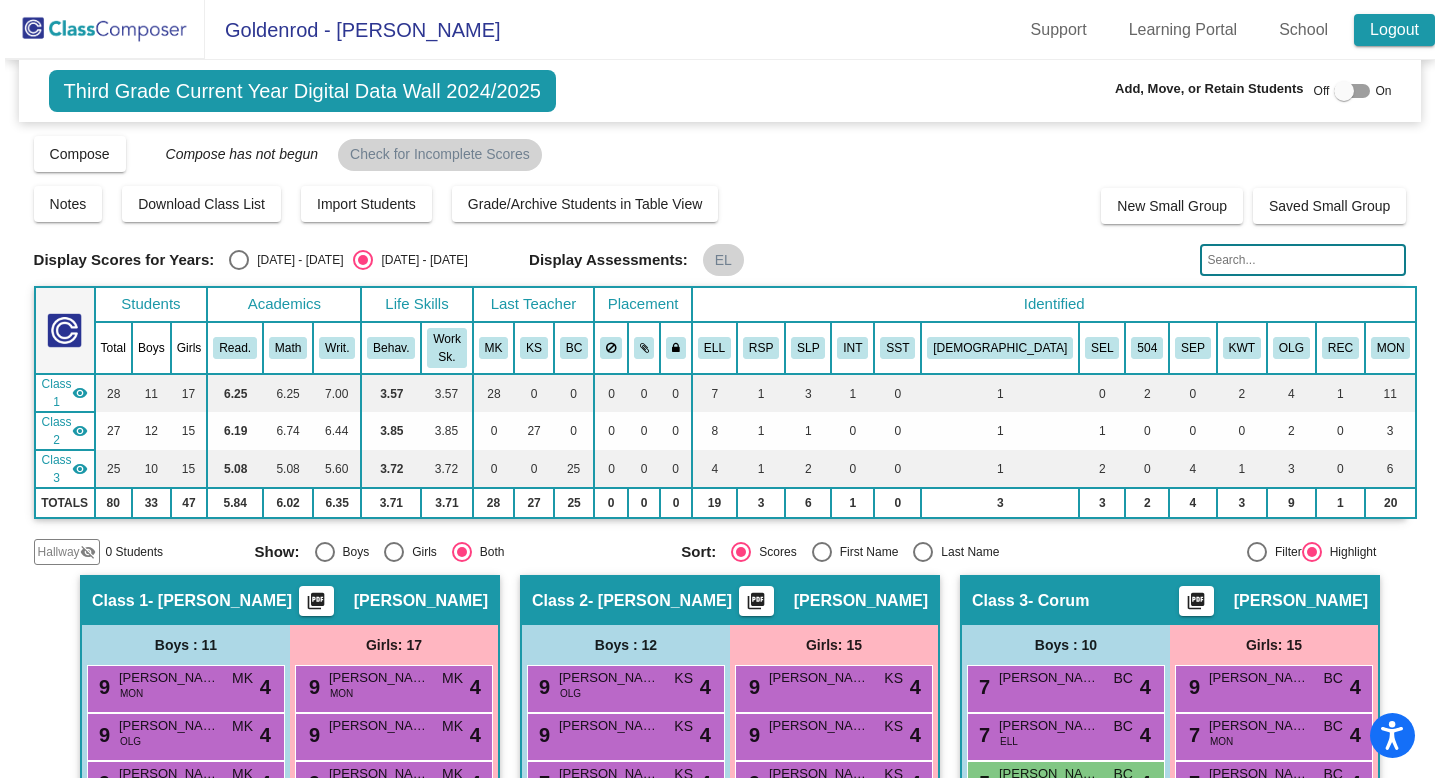 scroll, scrollTop: 0, scrollLeft: 0, axis: both 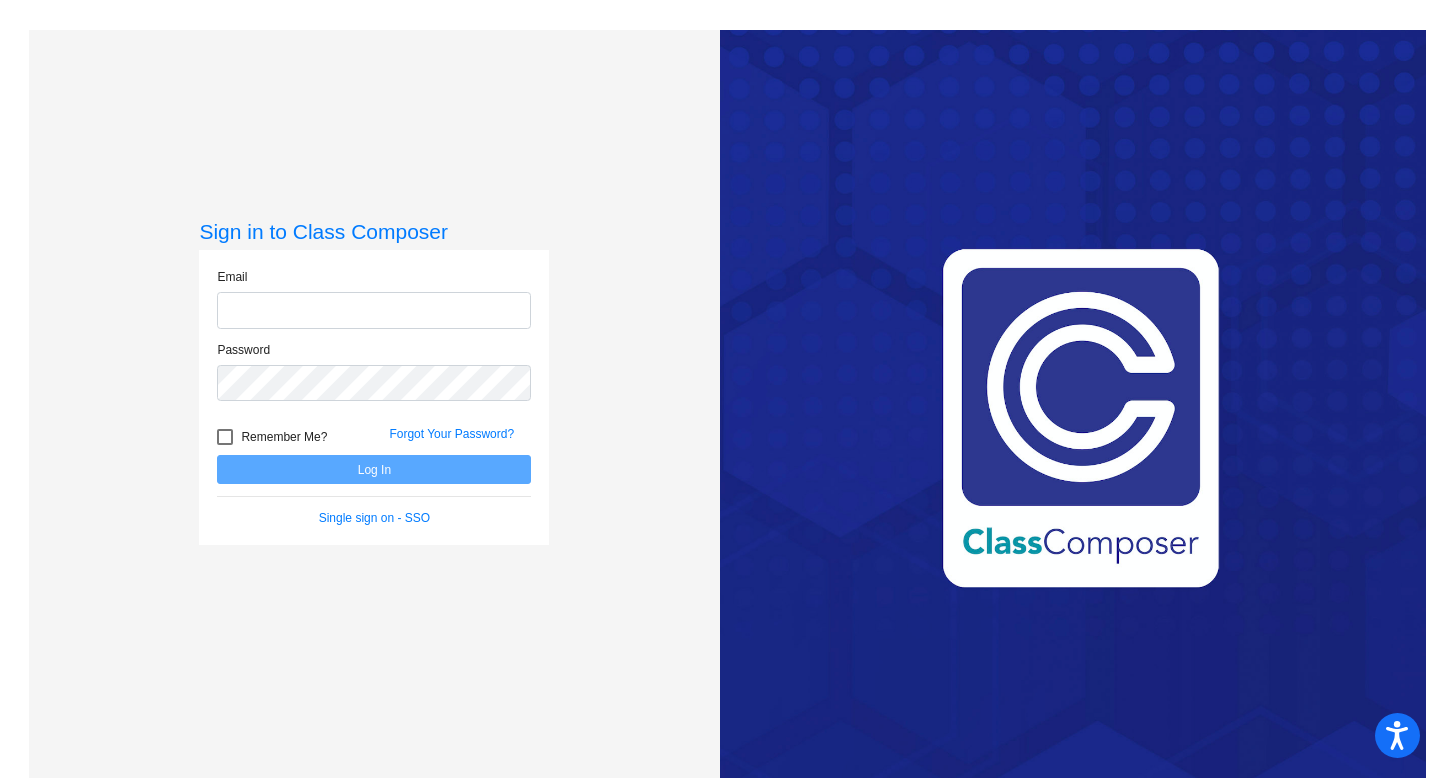 type on "manuel.rodrigues@kermanusd.com" 